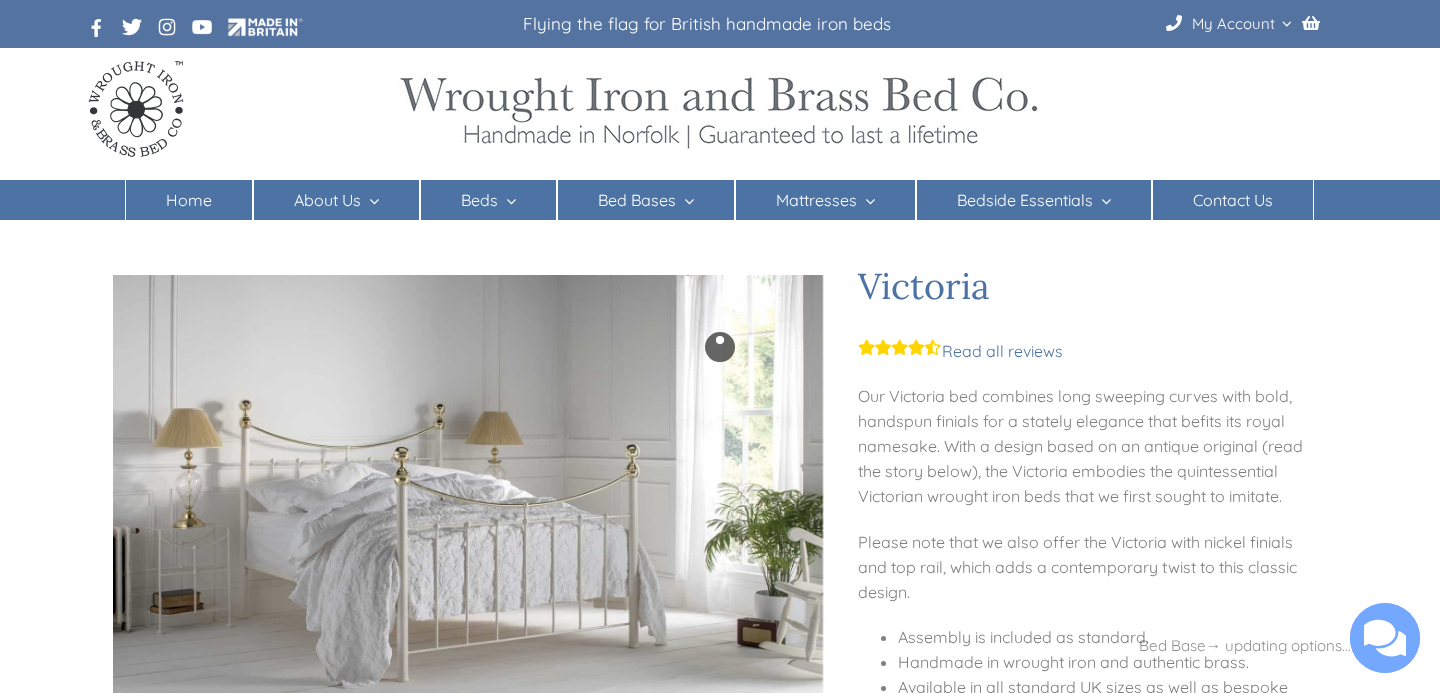 scroll, scrollTop: 0, scrollLeft: 0, axis: both 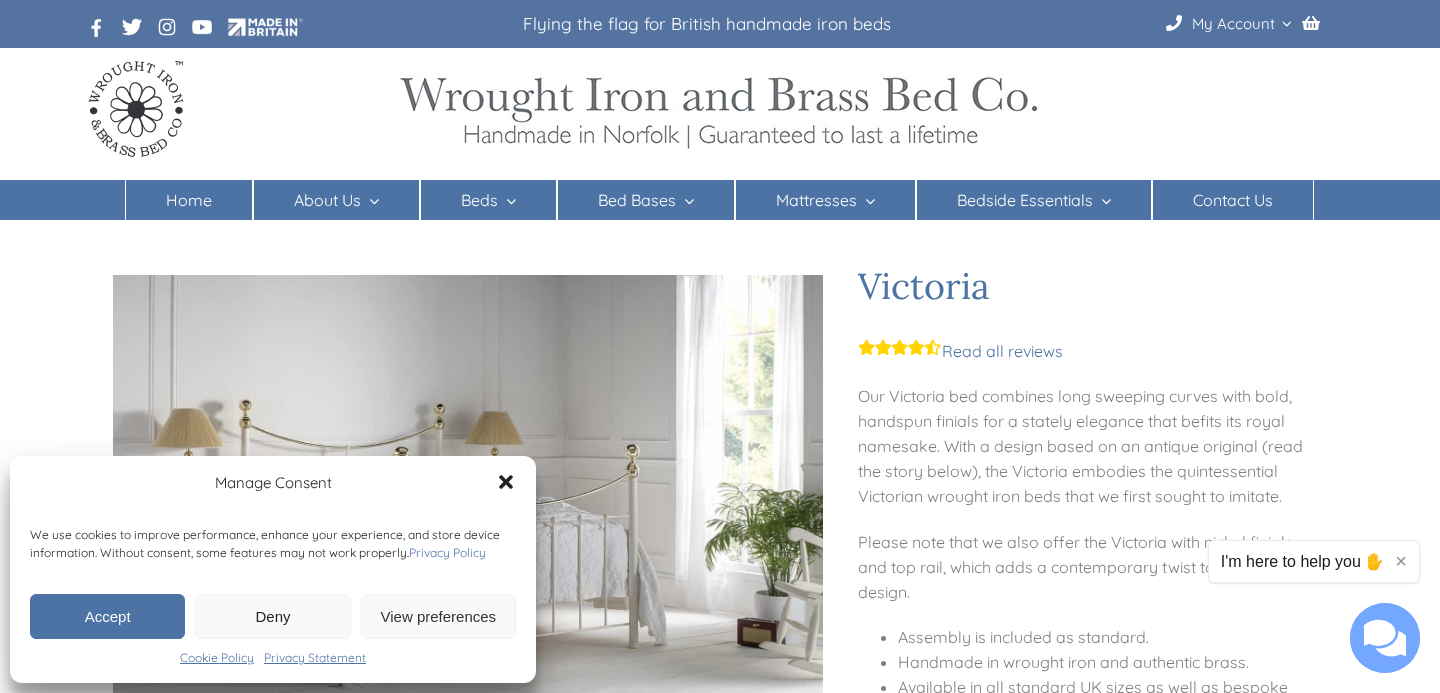 click 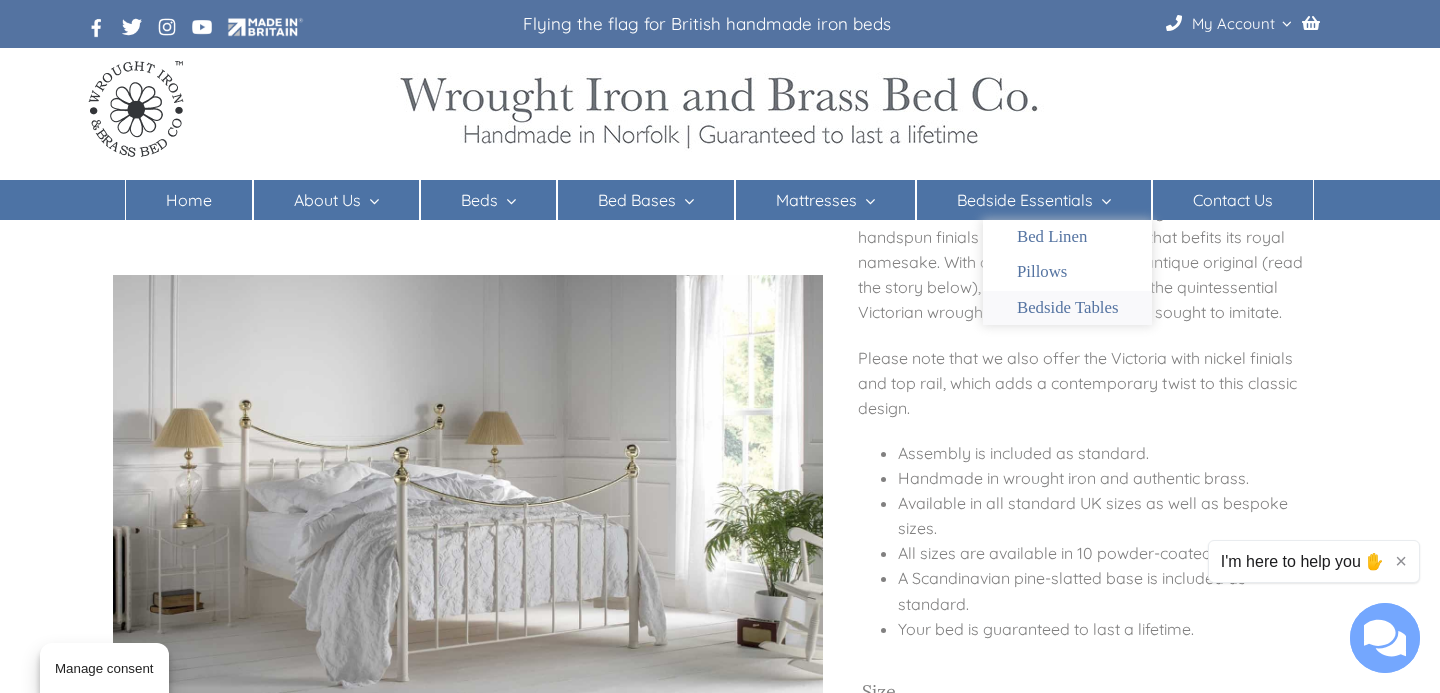 scroll, scrollTop: 193, scrollLeft: 0, axis: vertical 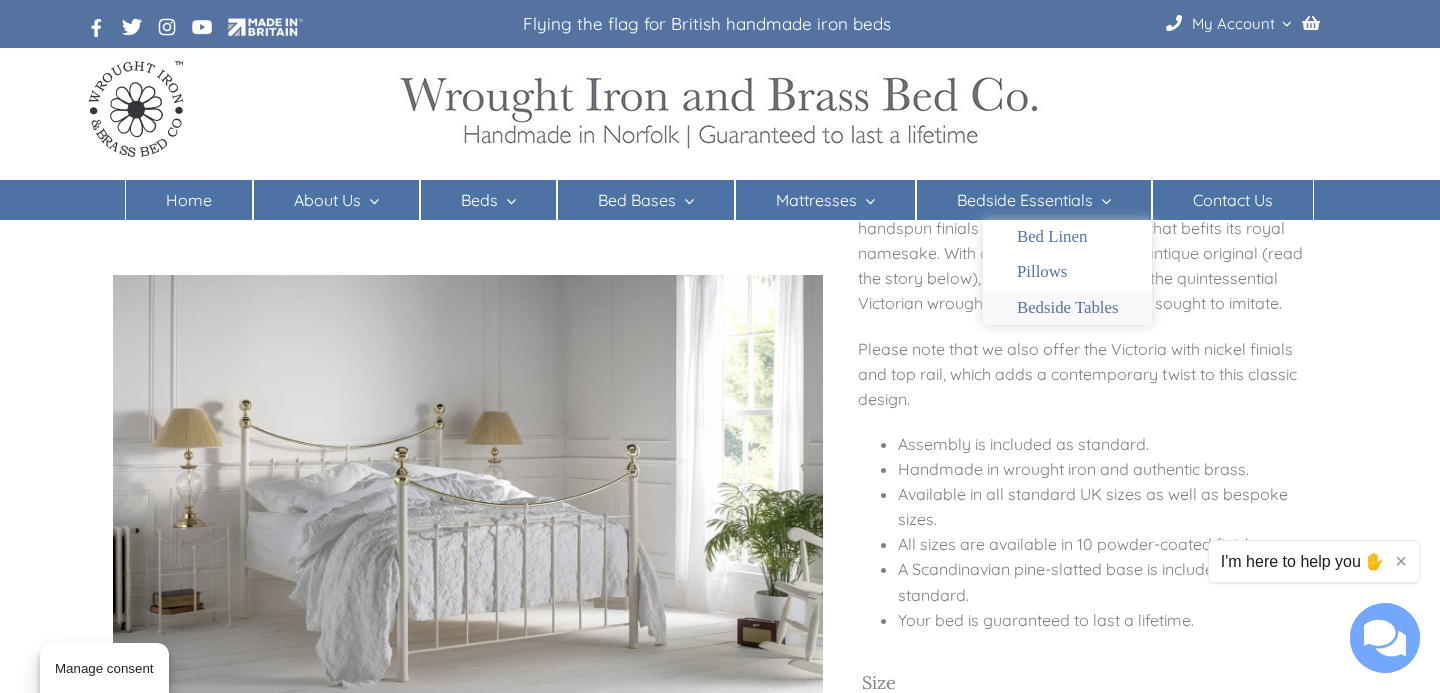 click on "Bedside Tables" at bounding box center (1068, 308) 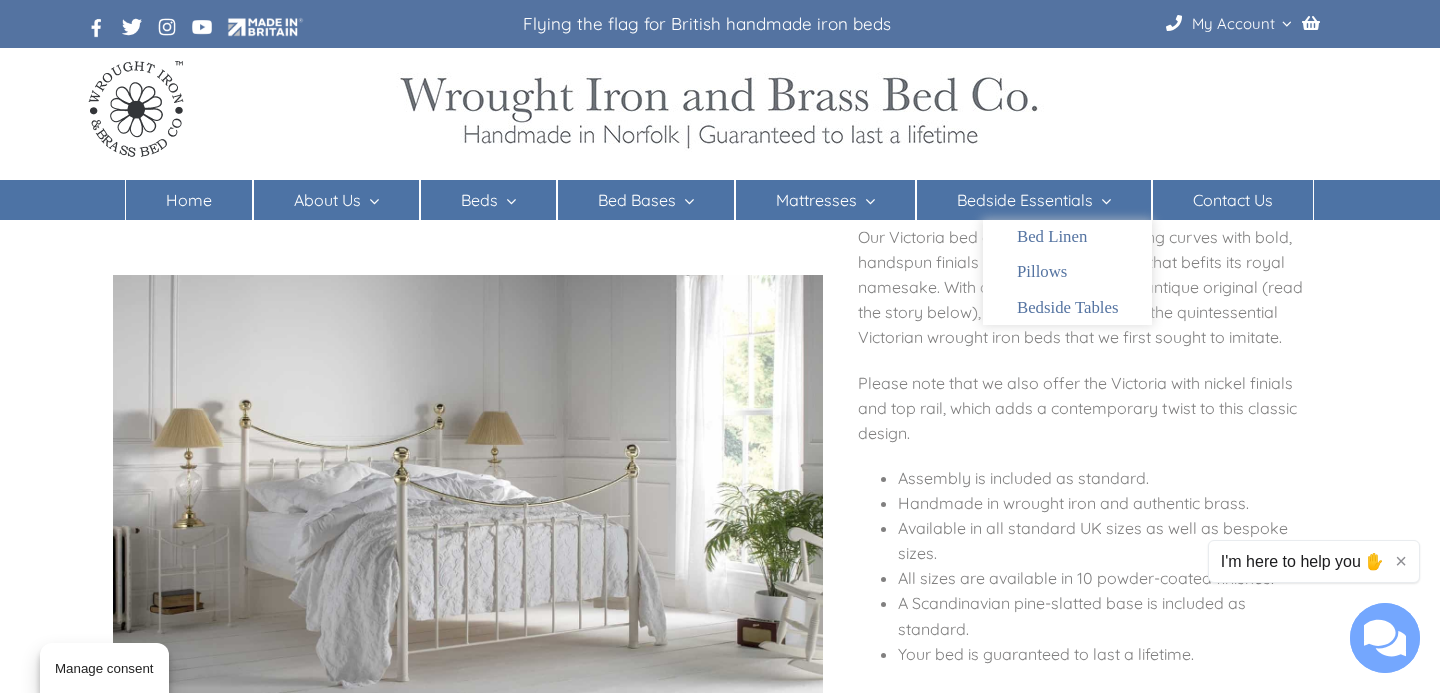 scroll, scrollTop: 160, scrollLeft: 0, axis: vertical 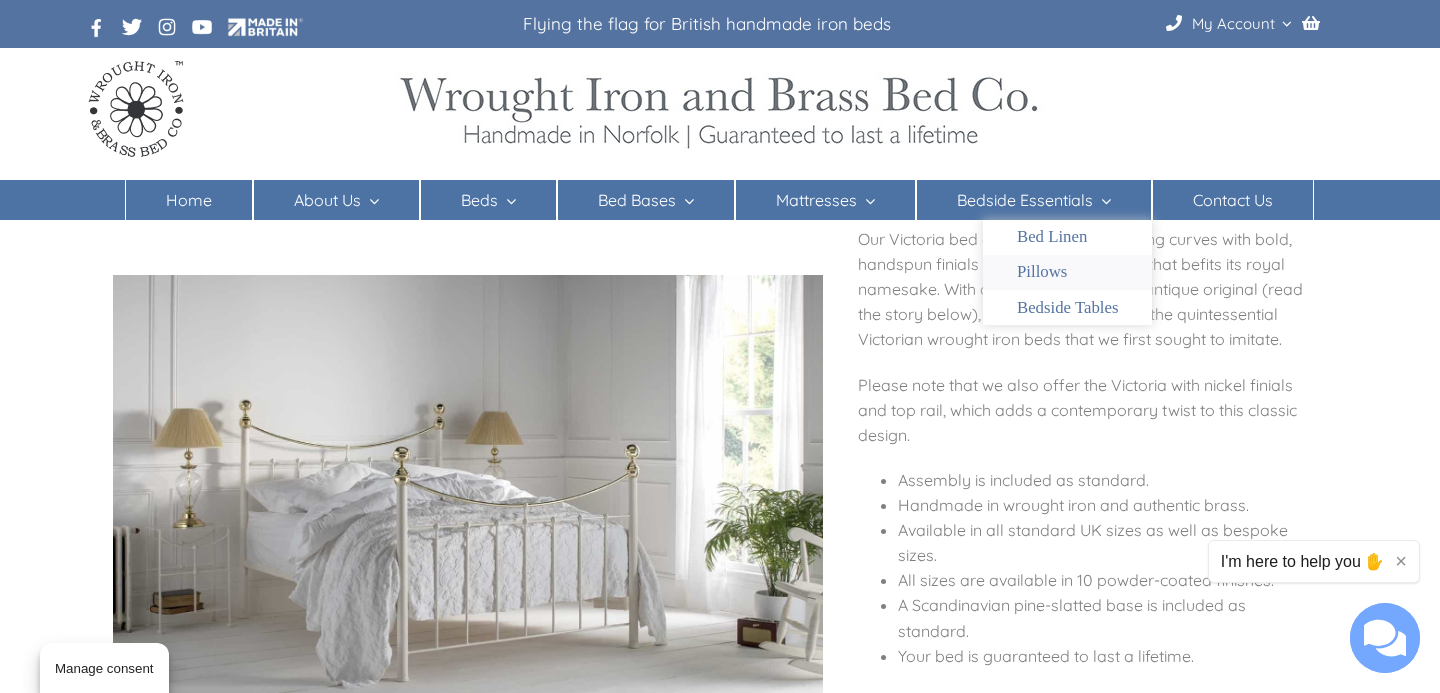 click on "Pillows" at bounding box center [1042, 272] 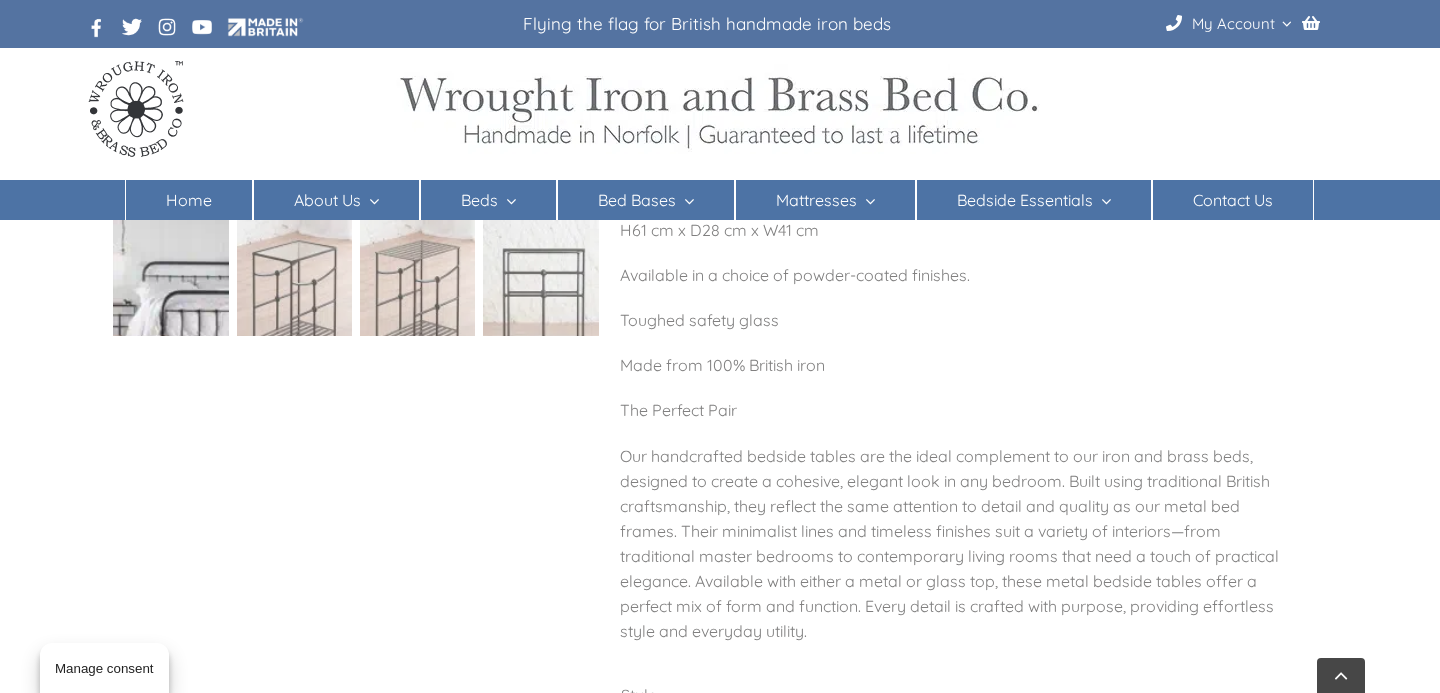 scroll, scrollTop: 411, scrollLeft: 0, axis: vertical 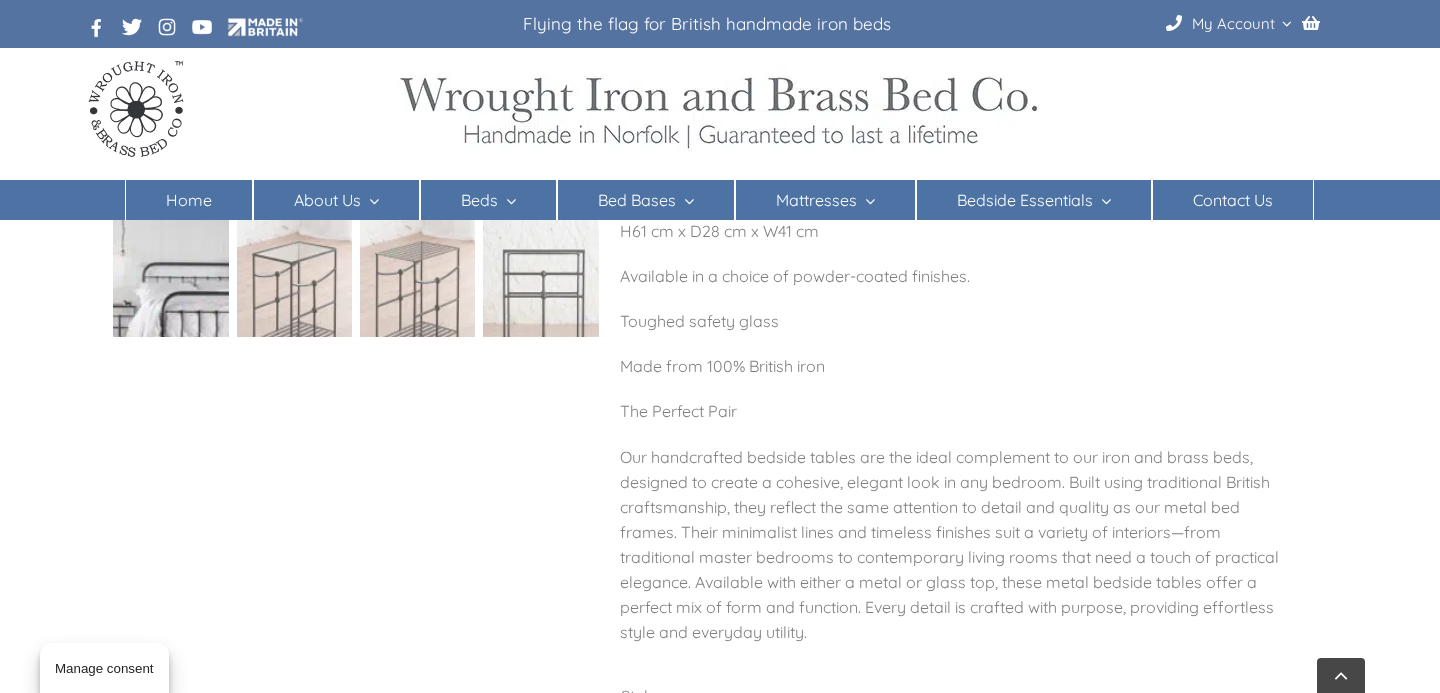 click at bounding box center (170, 302) 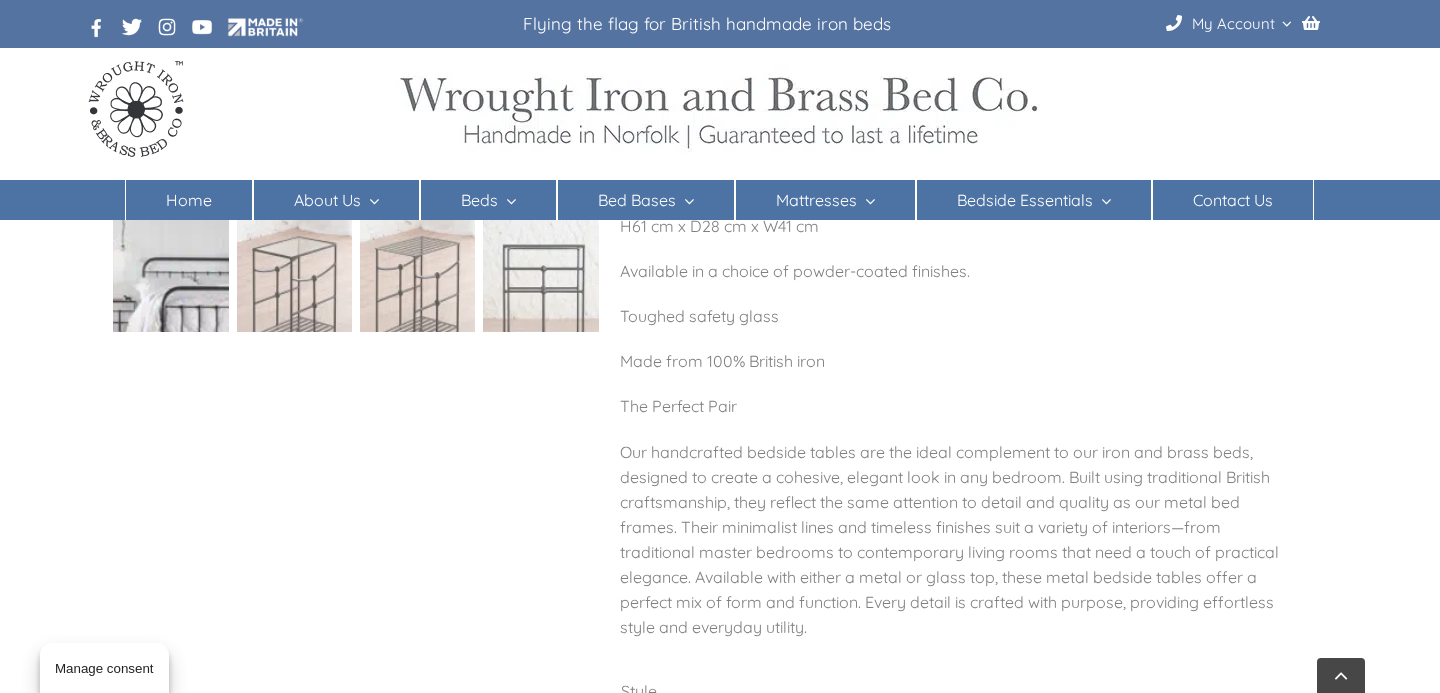 click at bounding box center (170, 297) 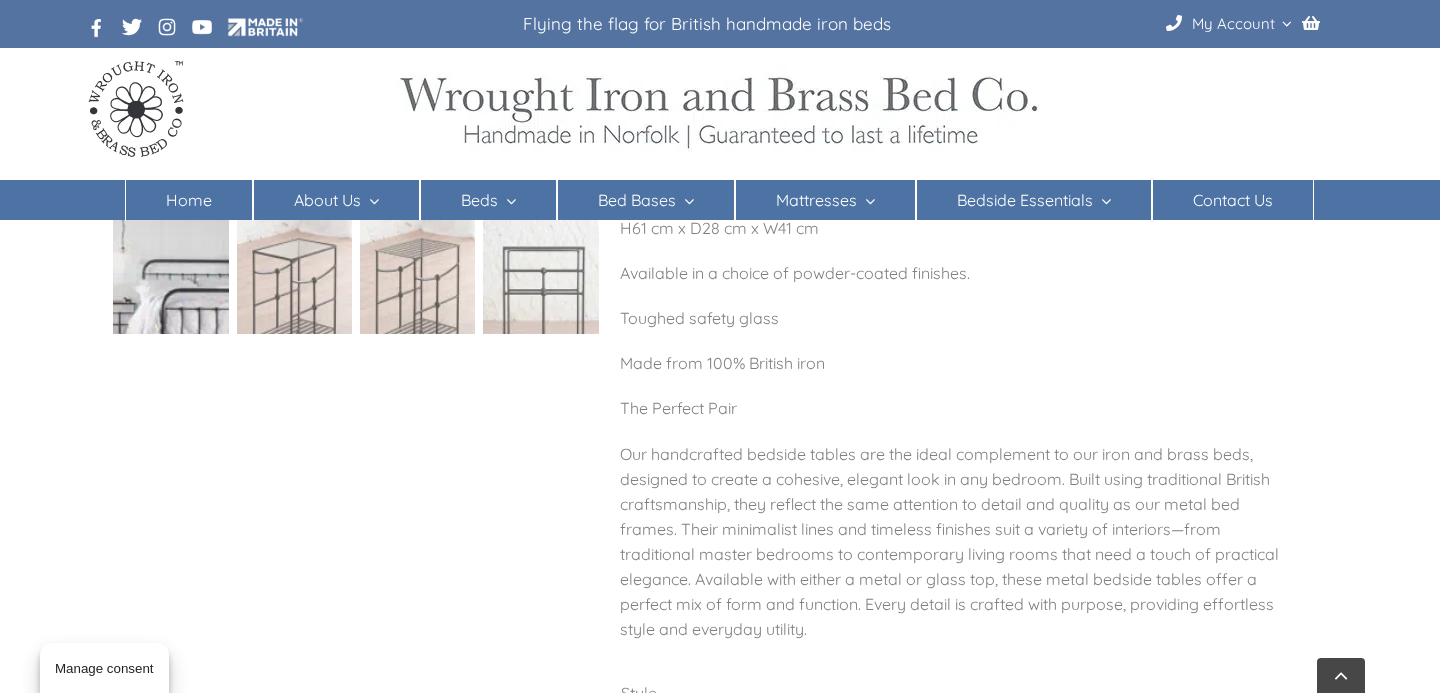 click at bounding box center [170, 299] 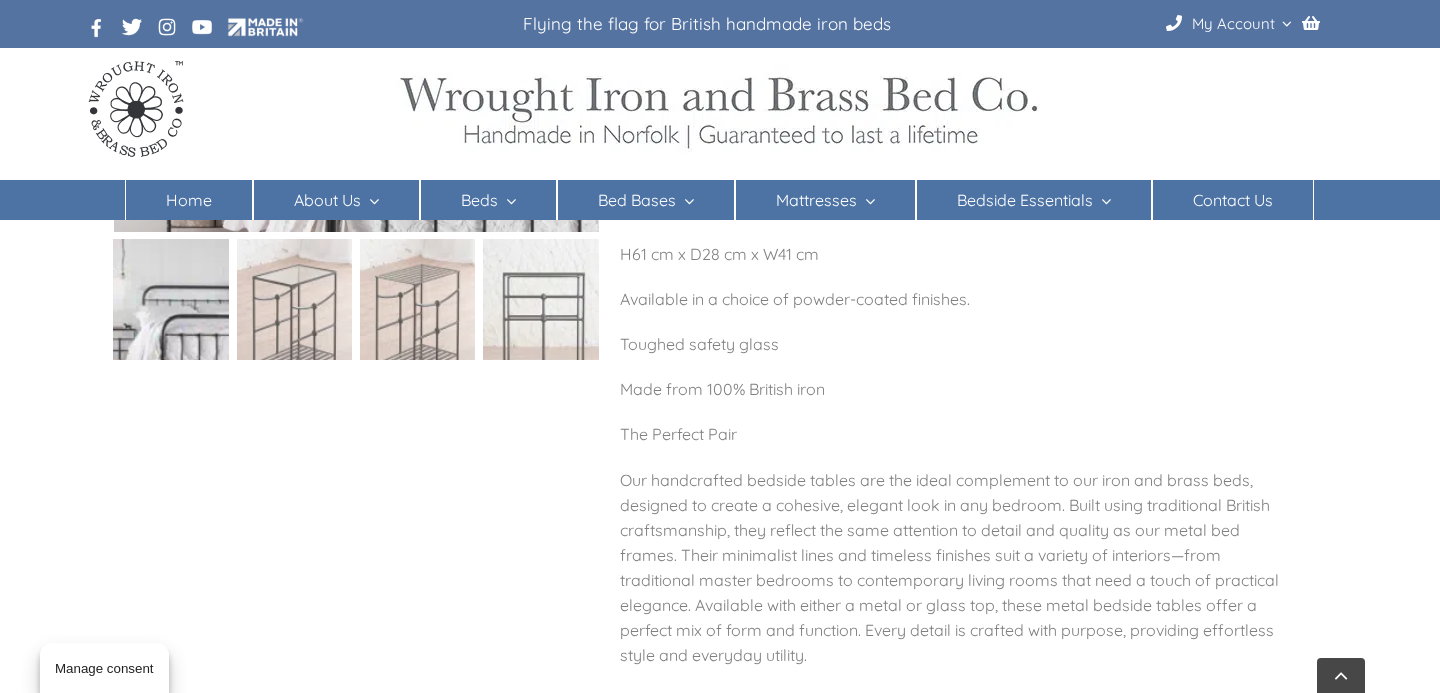 scroll, scrollTop: 380, scrollLeft: 0, axis: vertical 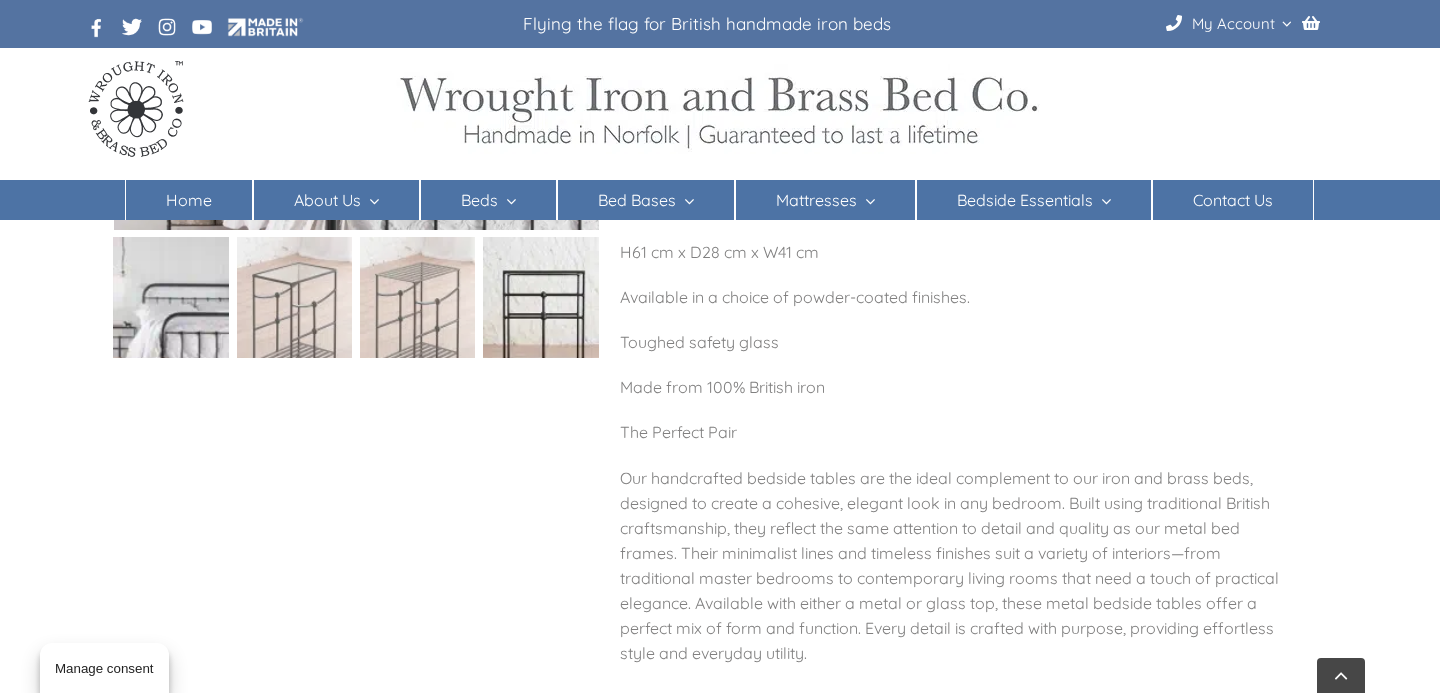 click at bounding box center (540, 323) 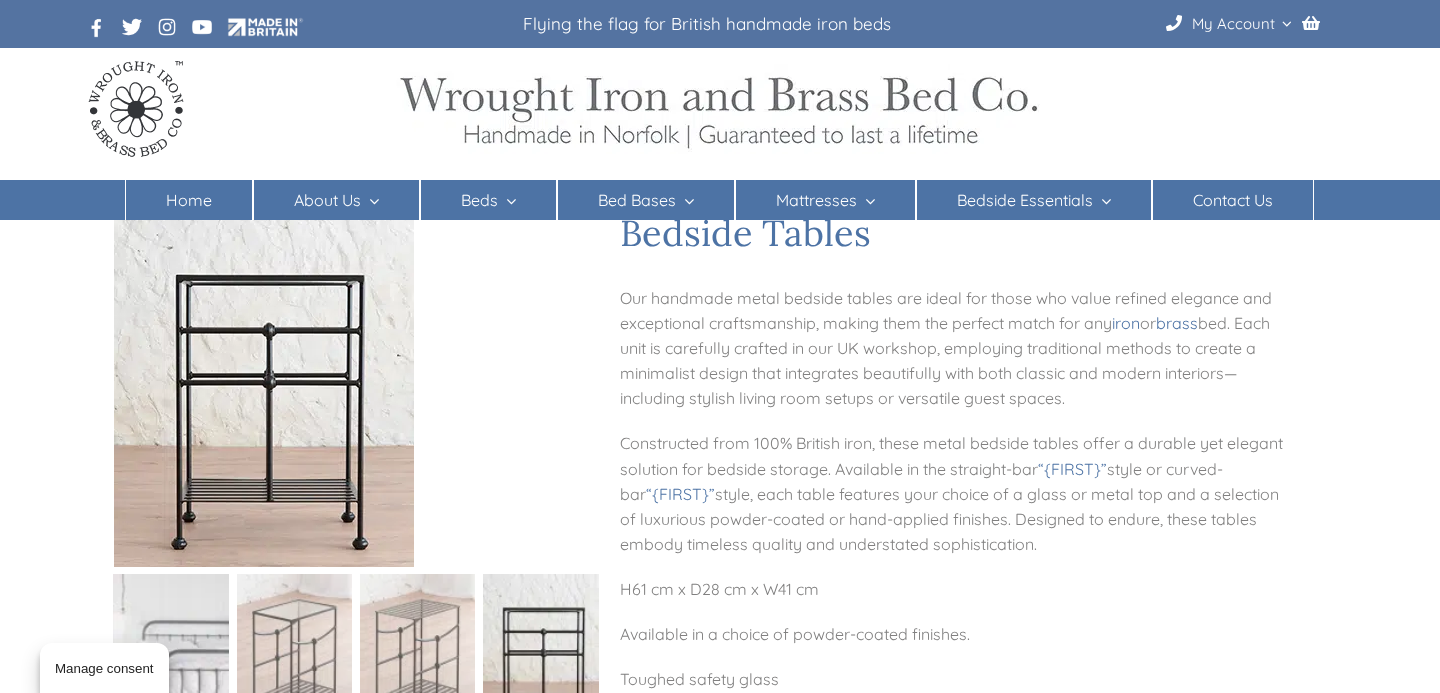 scroll, scrollTop: 51, scrollLeft: 0, axis: vertical 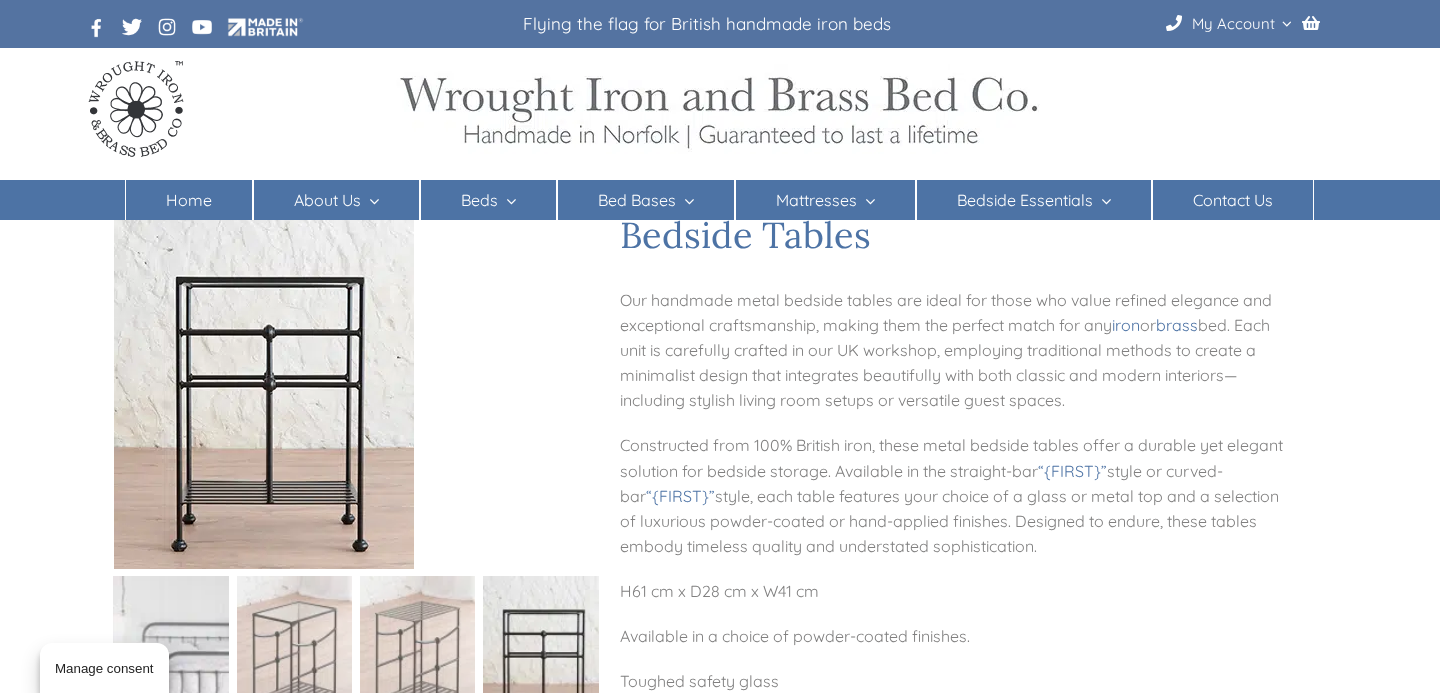click at bounding box center [264, 399] 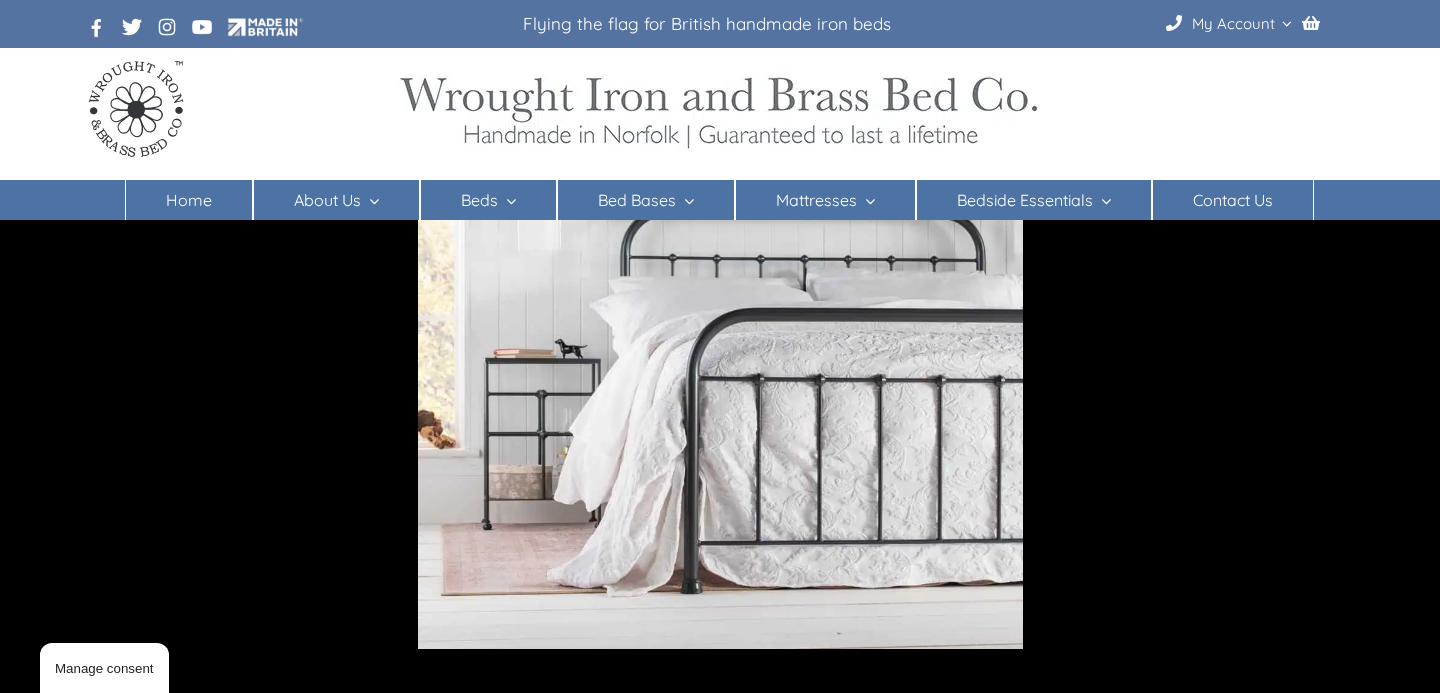 click at bounding box center [1405, 347] 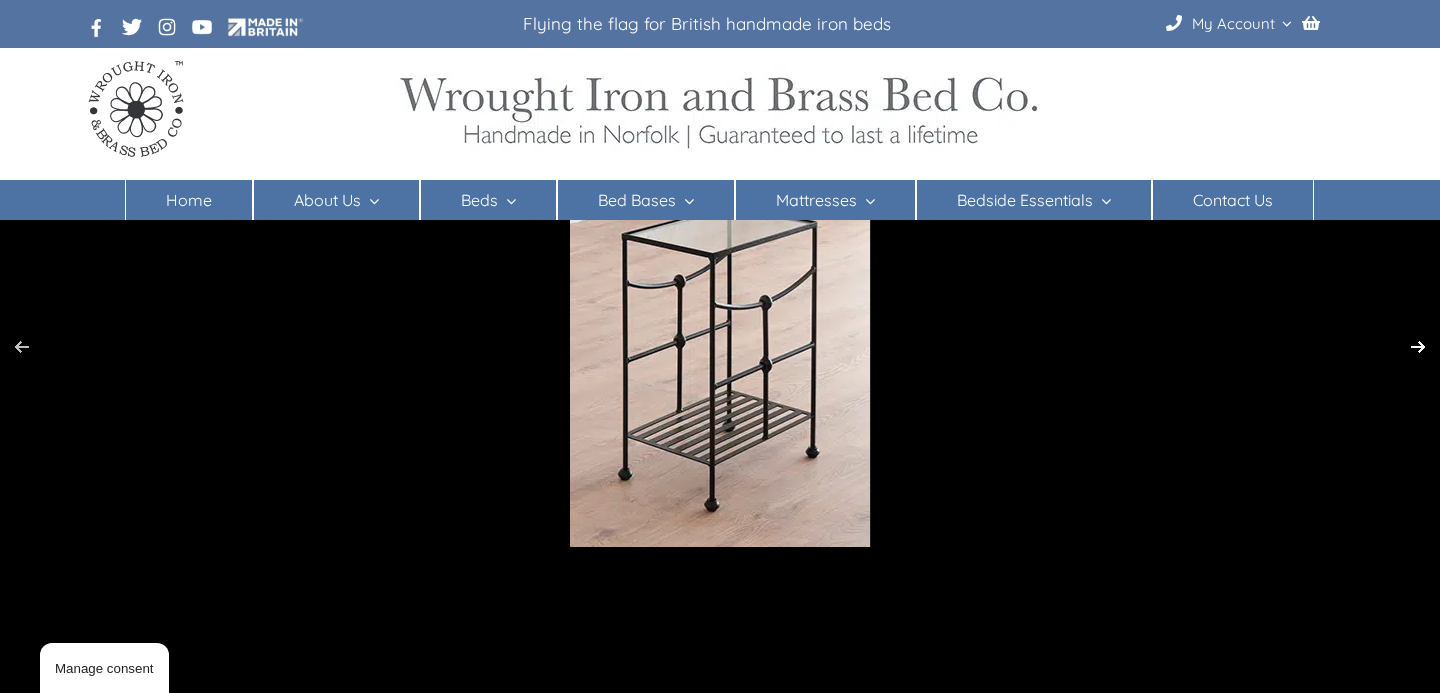 click at bounding box center (1405, 347) 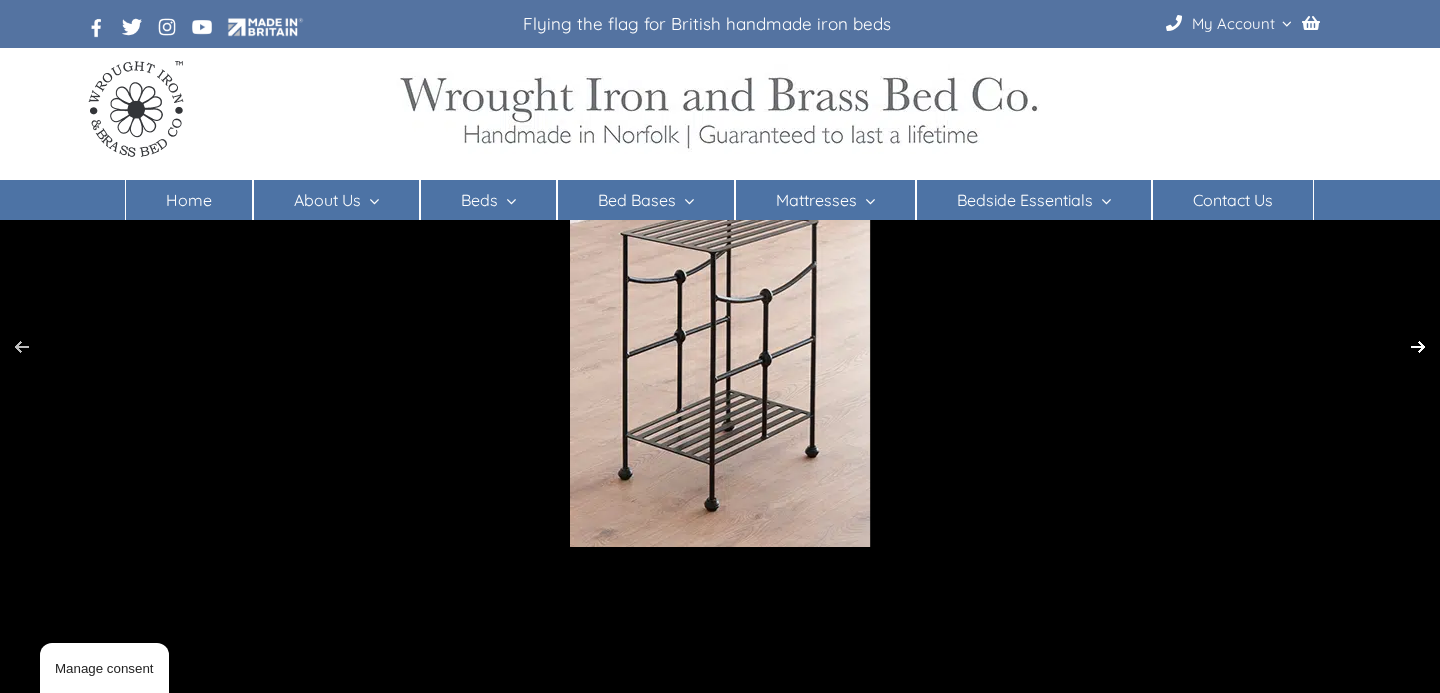 click at bounding box center [1405, 347] 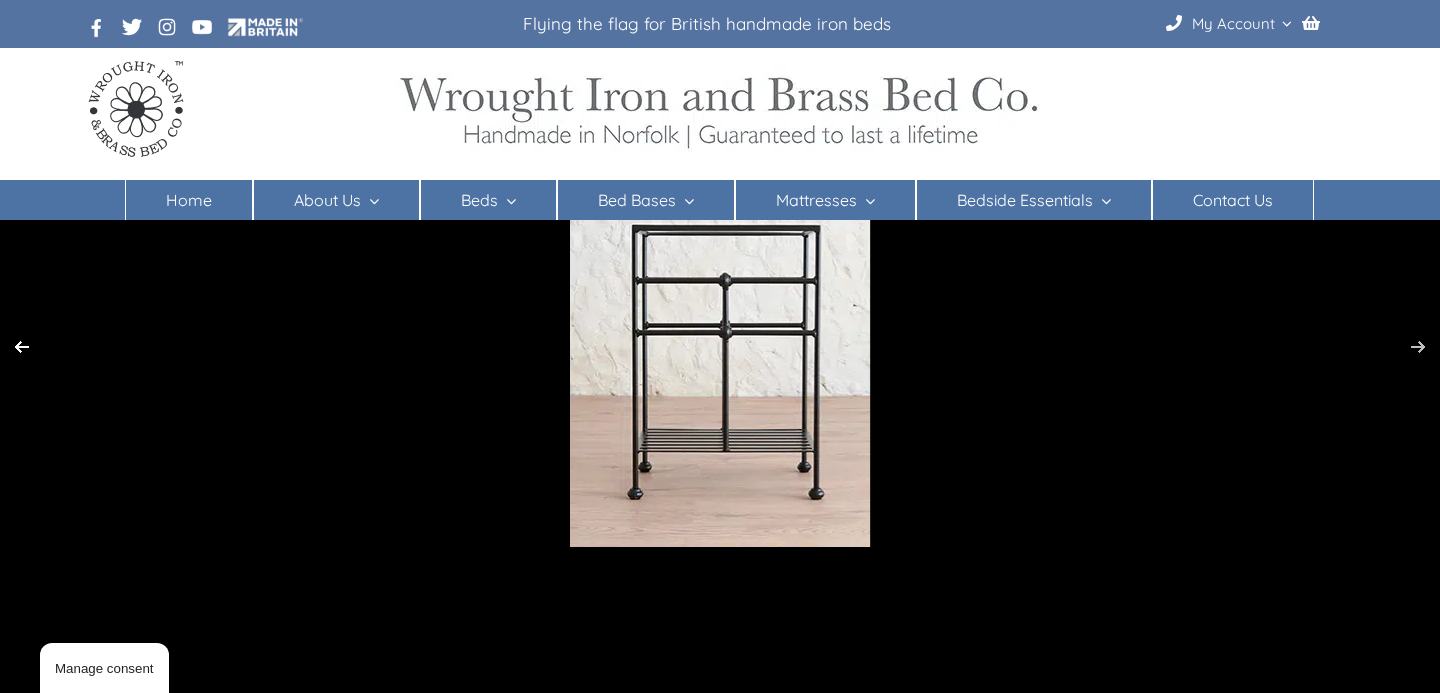 click at bounding box center [35, 347] 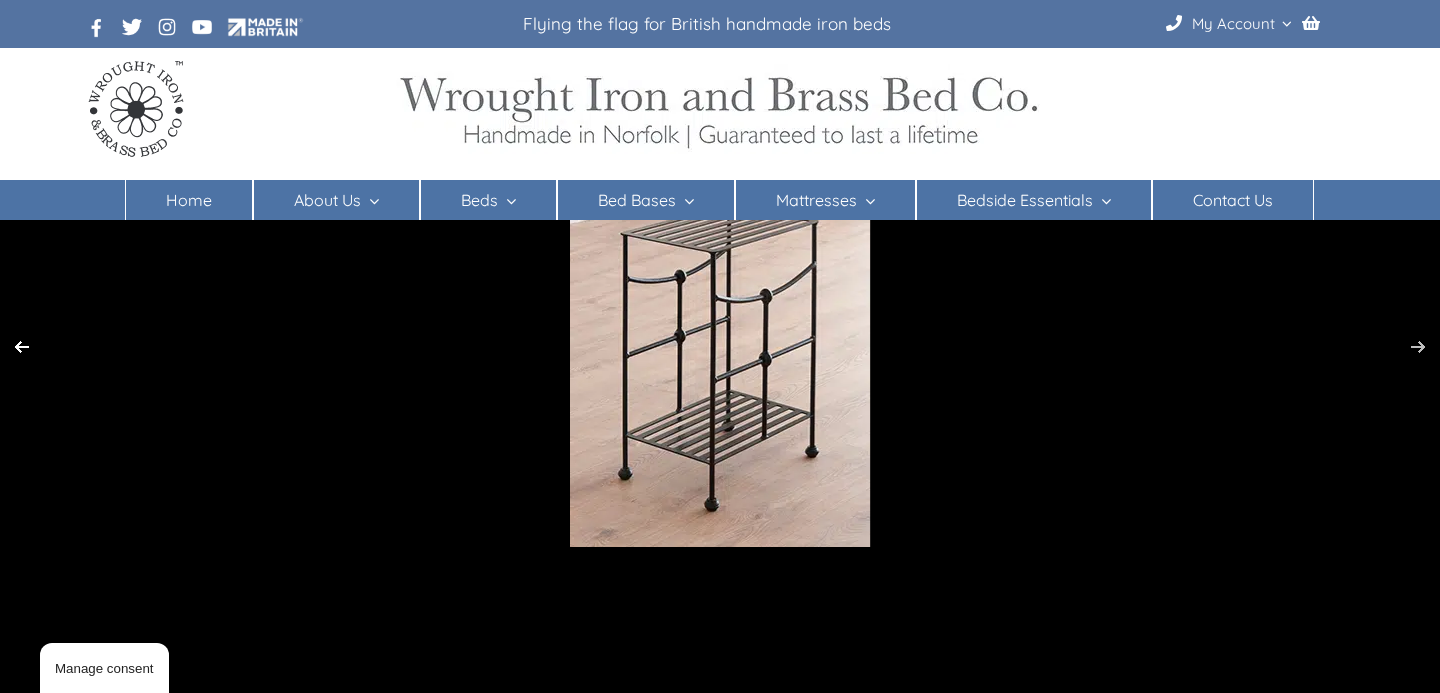 click at bounding box center (35, 347) 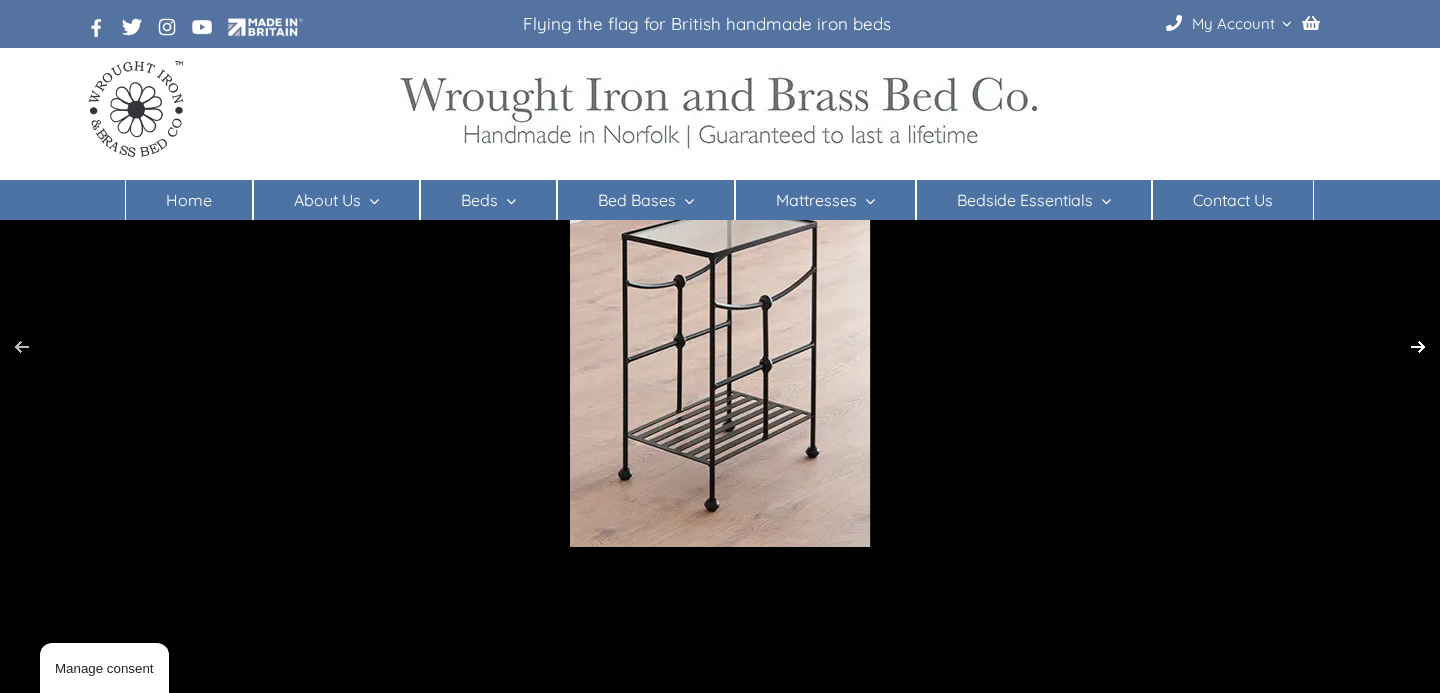 click at bounding box center (1405, 347) 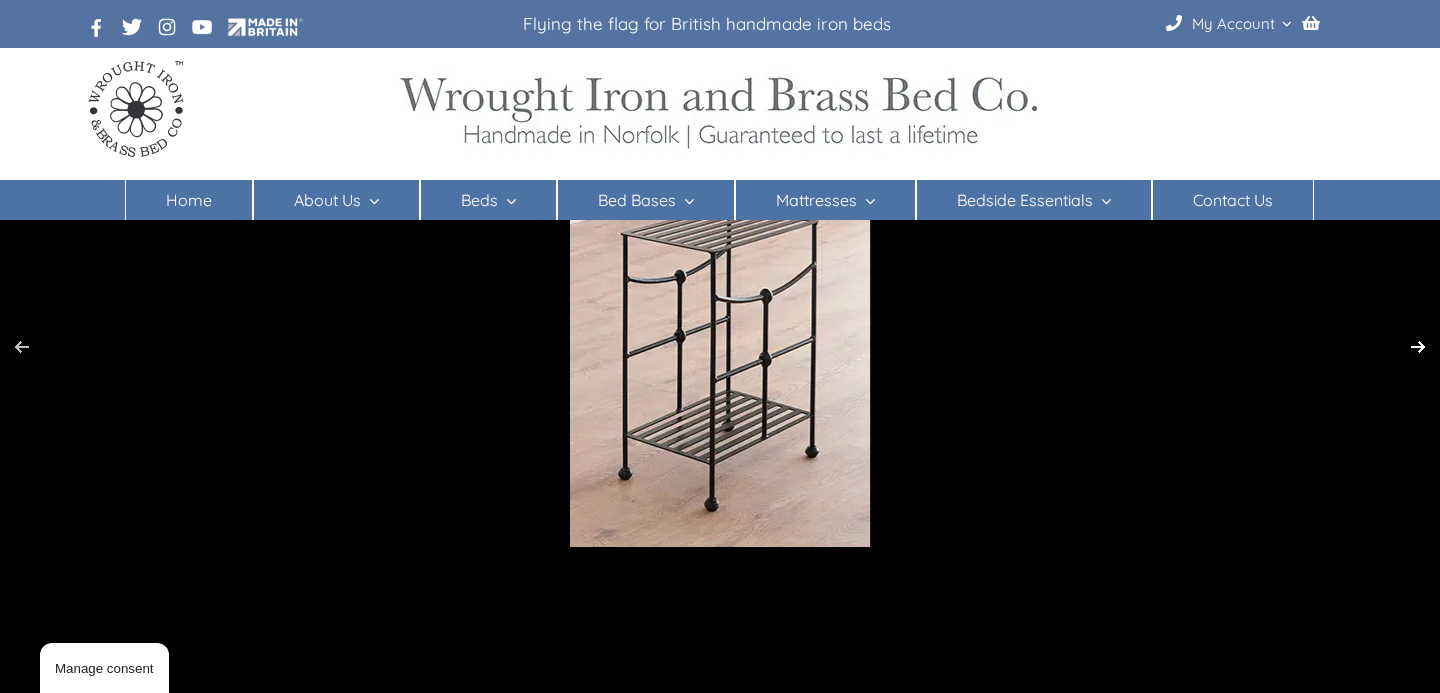 click at bounding box center [1405, 347] 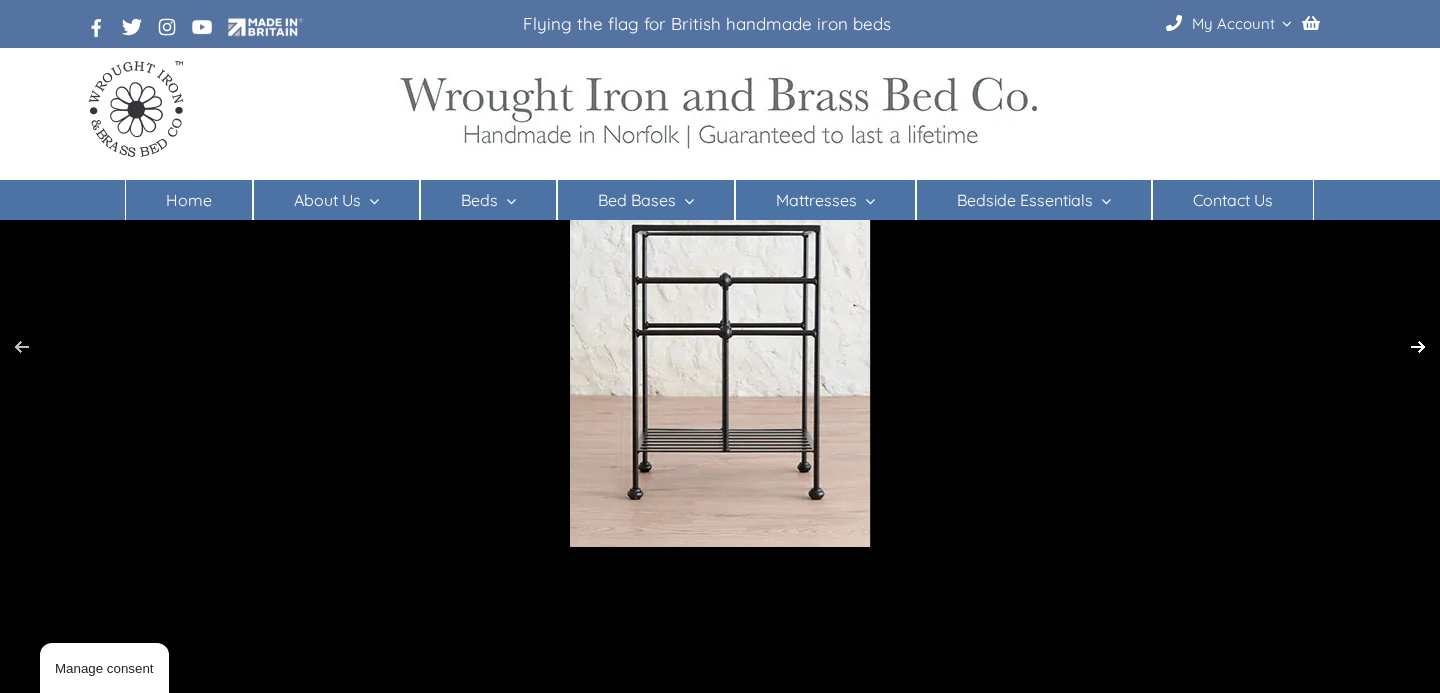 click at bounding box center [1405, 347] 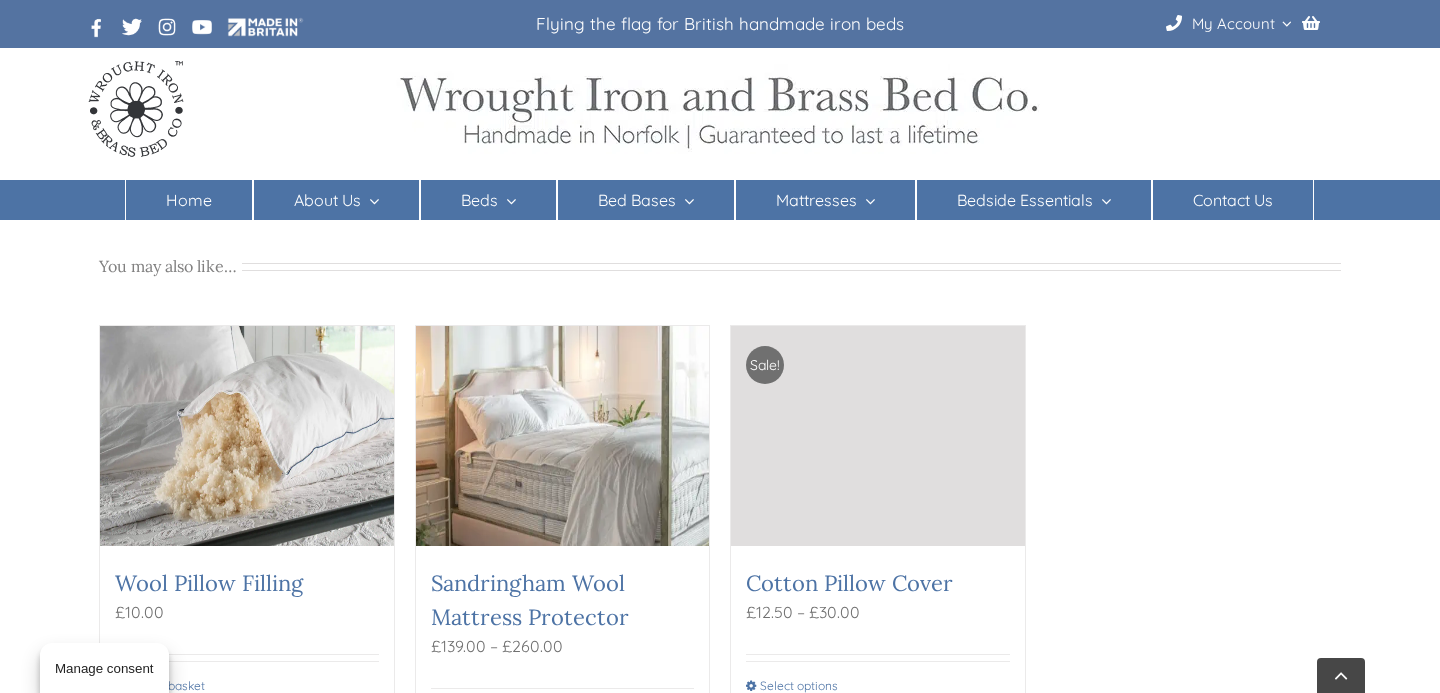 scroll, scrollTop: 1003, scrollLeft: 0, axis: vertical 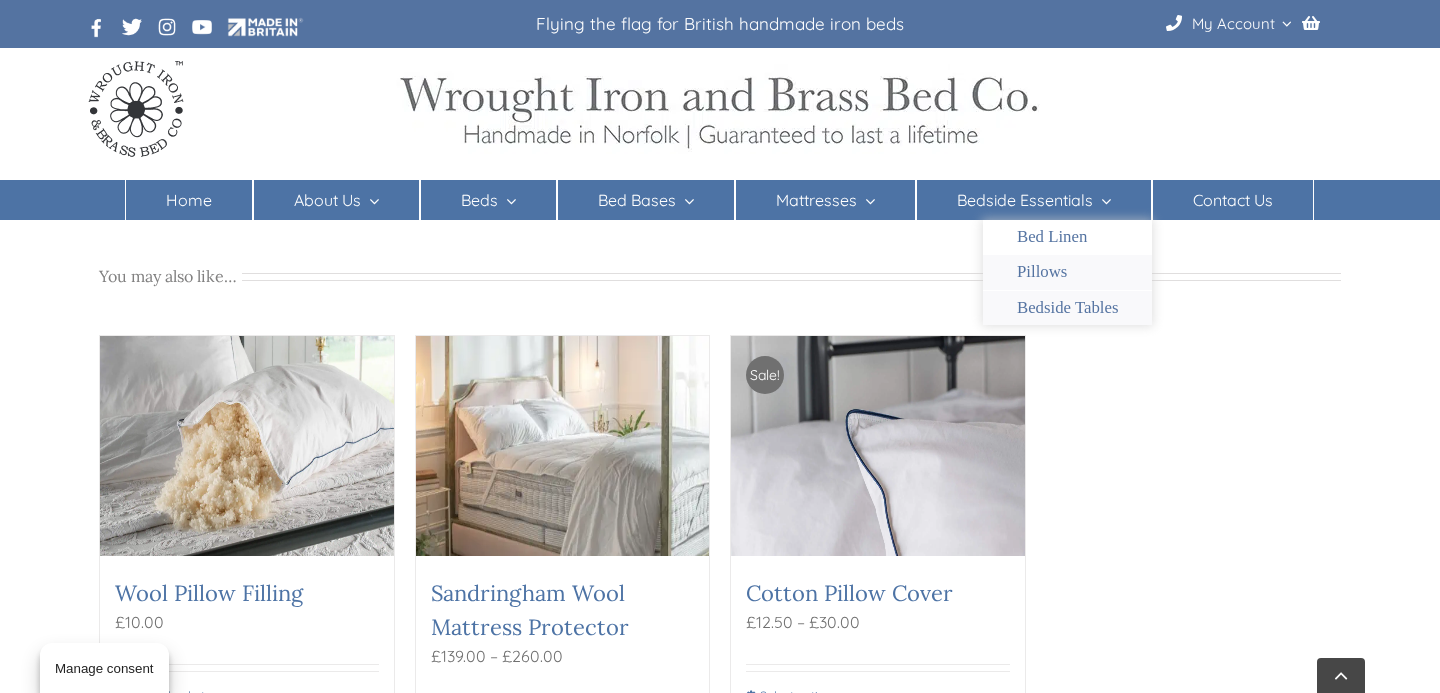 click on "Bedside Tables" at bounding box center [1068, 308] 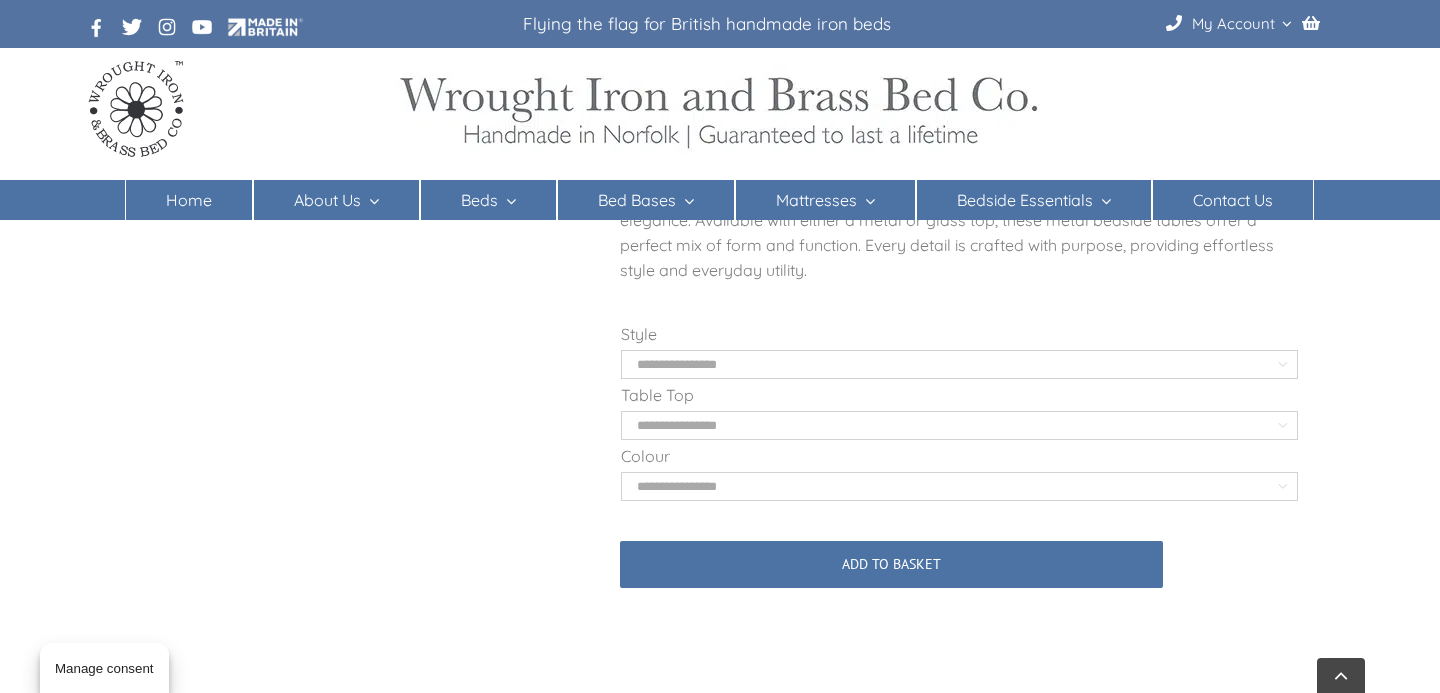 scroll, scrollTop: 772, scrollLeft: 0, axis: vertical 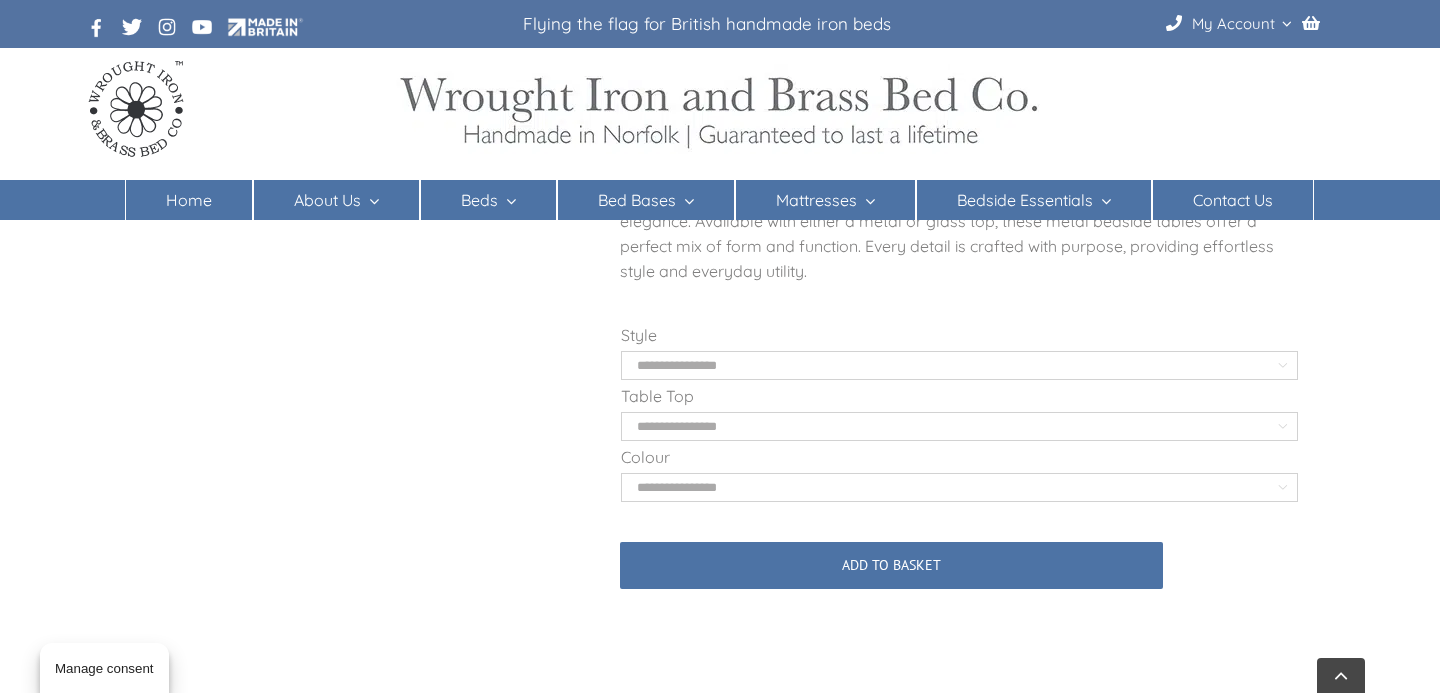 click on "**********" 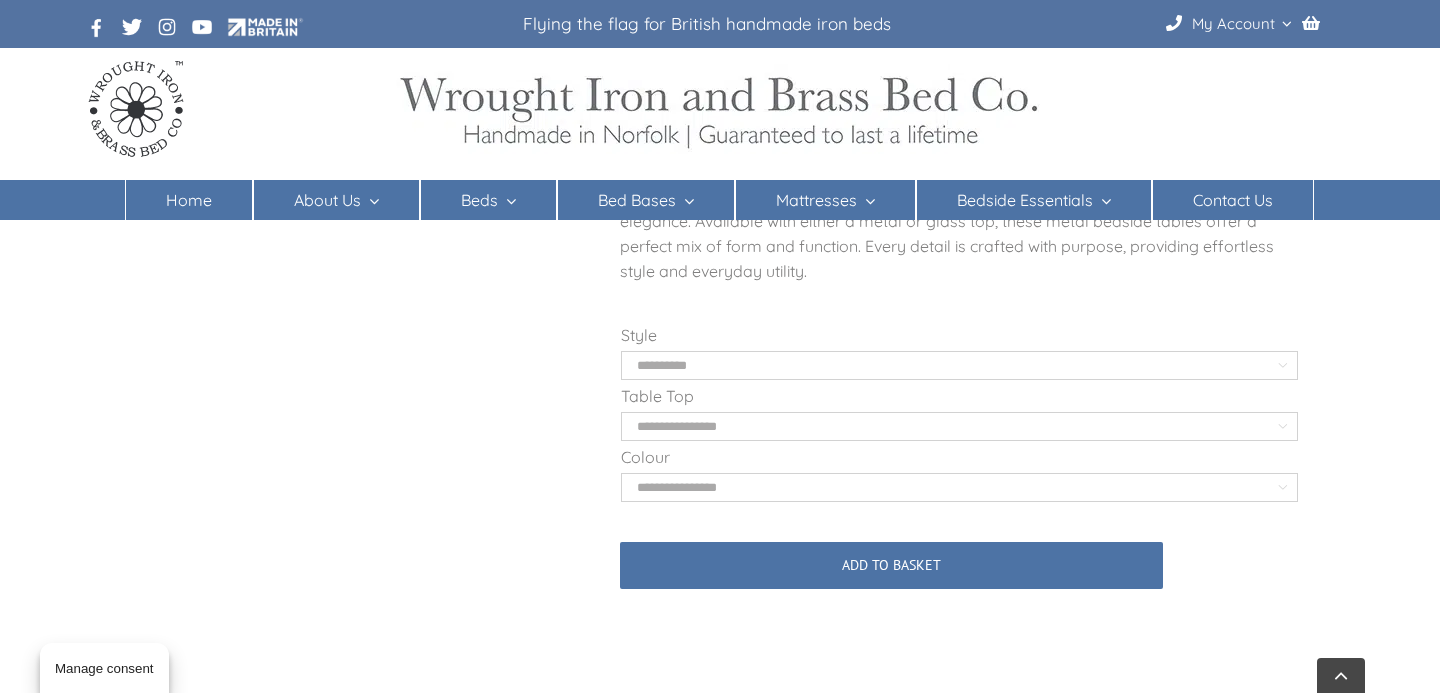 scroll, scrollTop: 771, scrollLeft: 0, axis: vertical 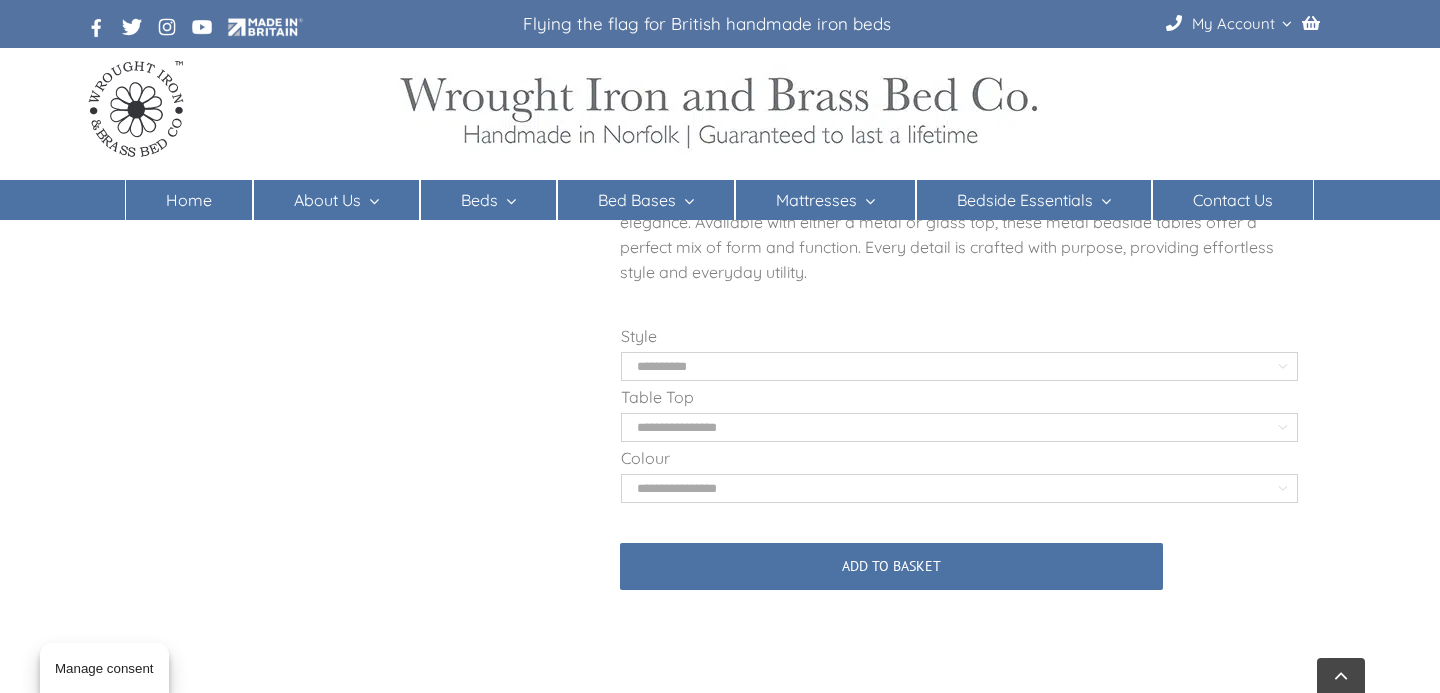 click on "**********" 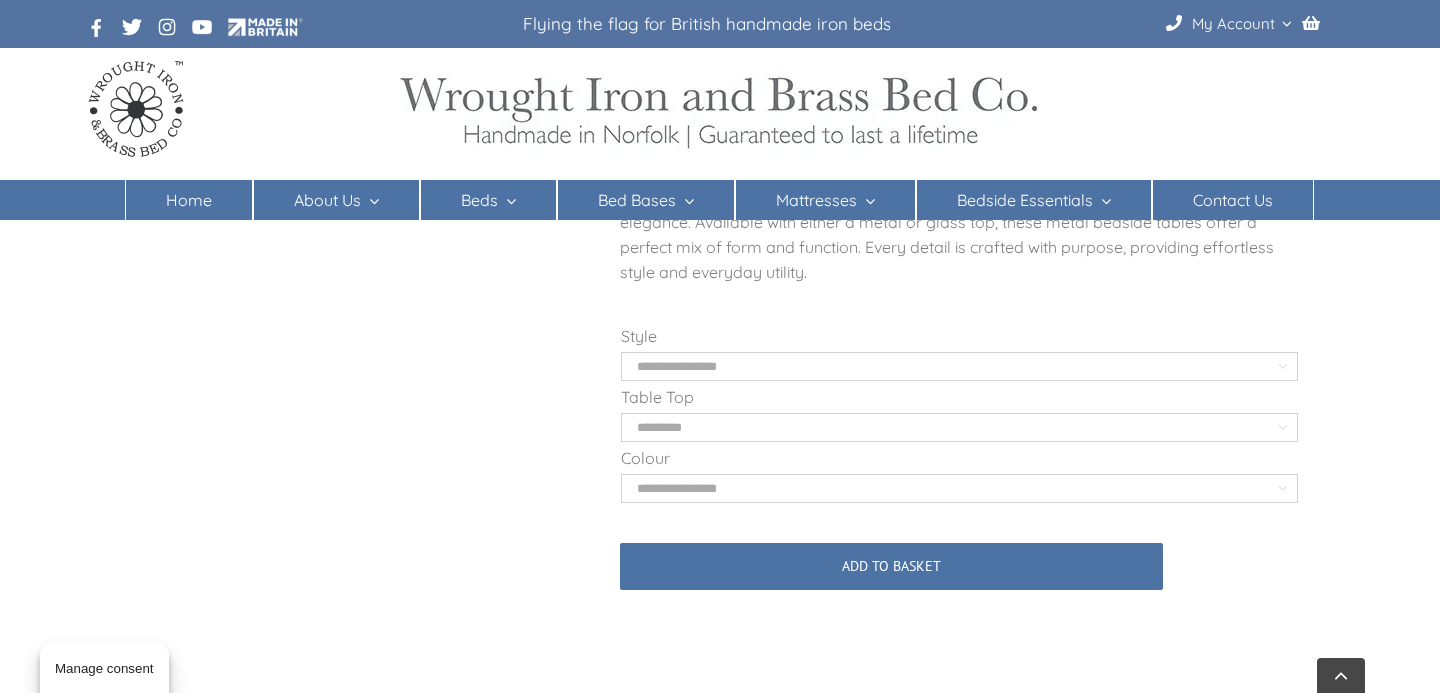 scroll, scrollTop: 769, scrollLeft: 0, axis: vertical 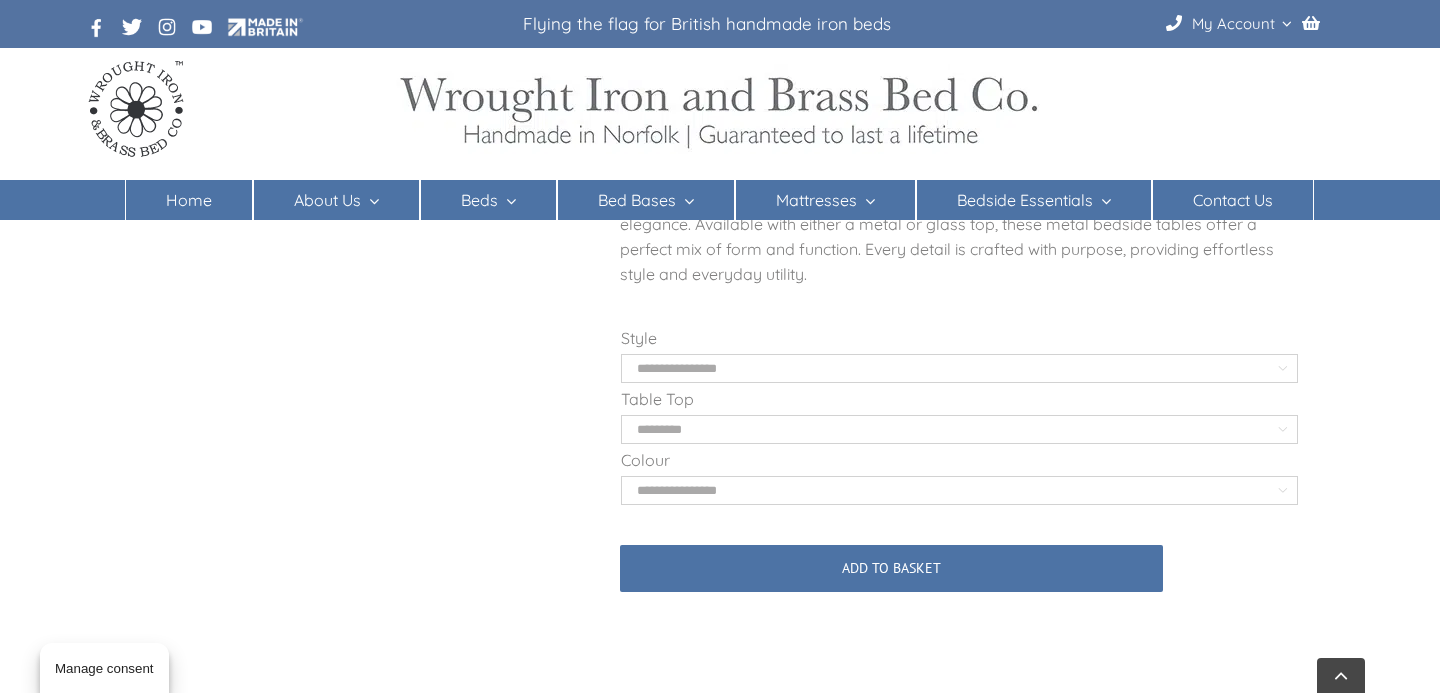 click on "**********" 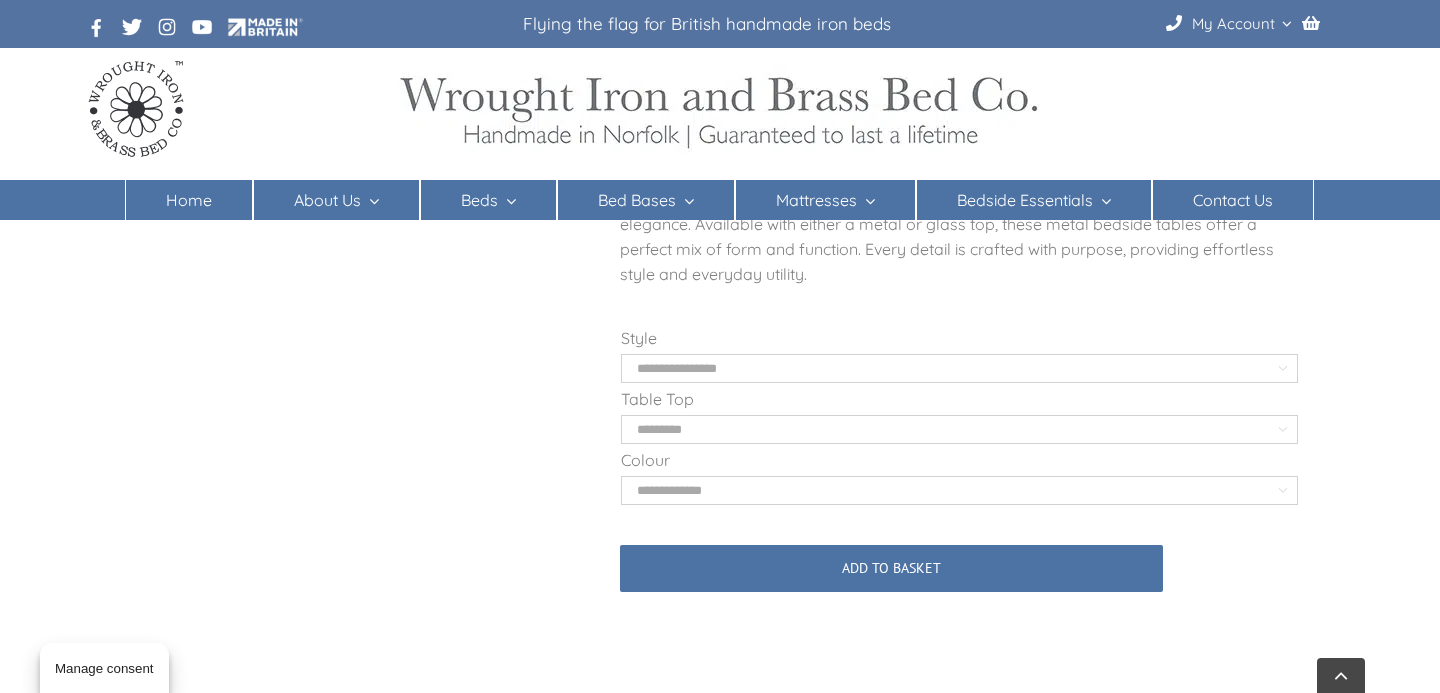 select on "**********" 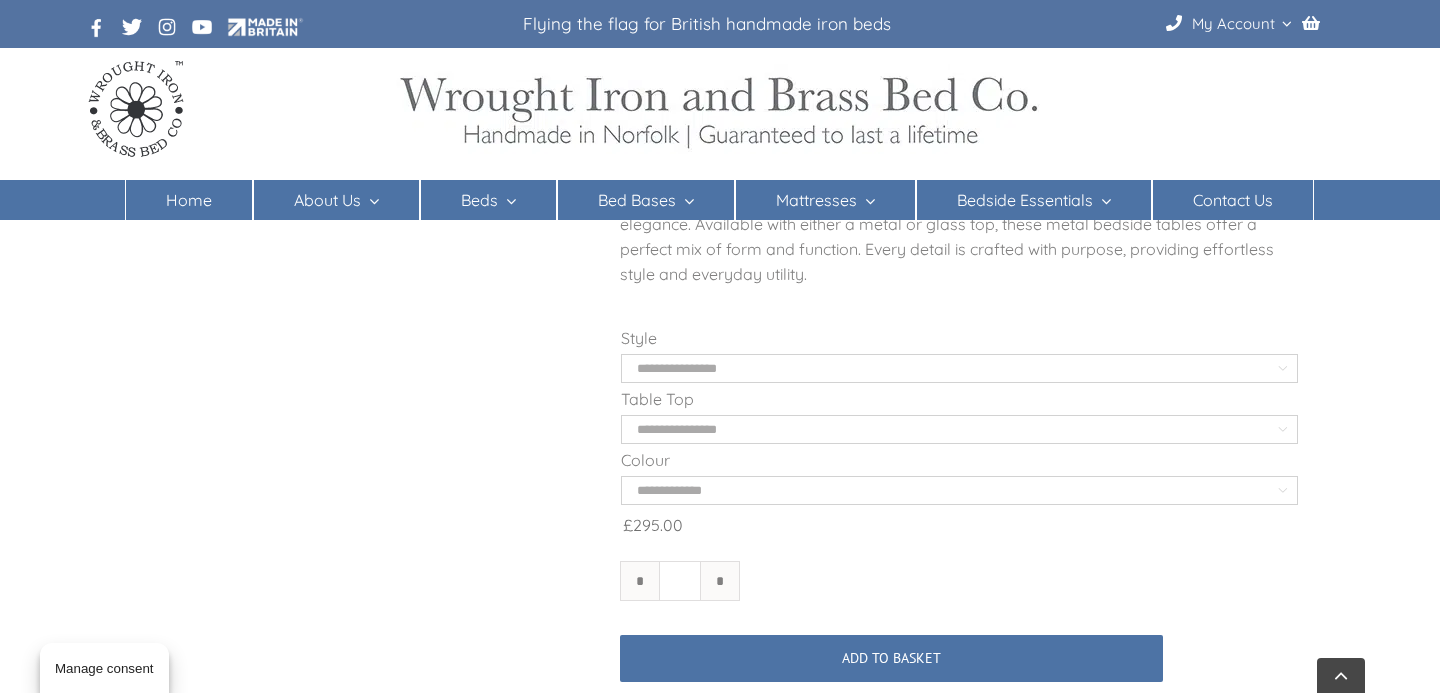 click on "Add to basket" 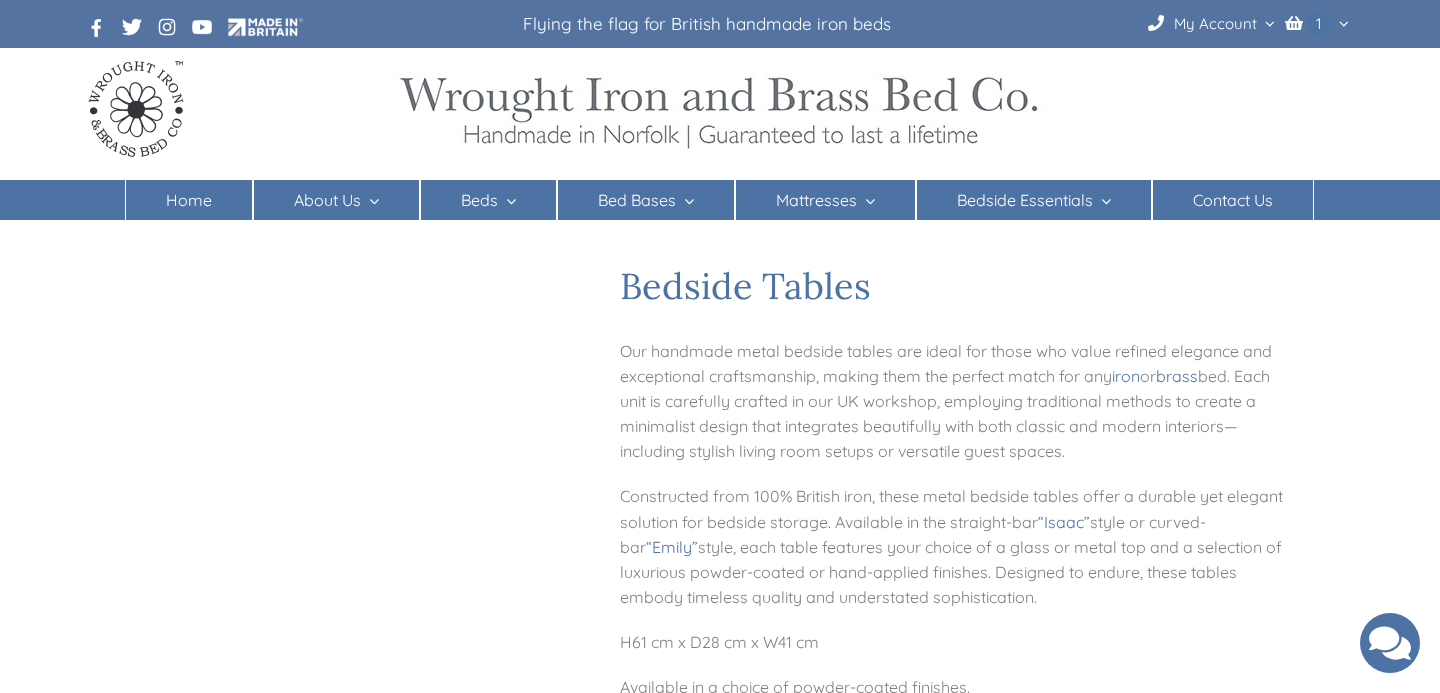 scroll, scrollTop: 0, scrollLeft: 0, axis: both 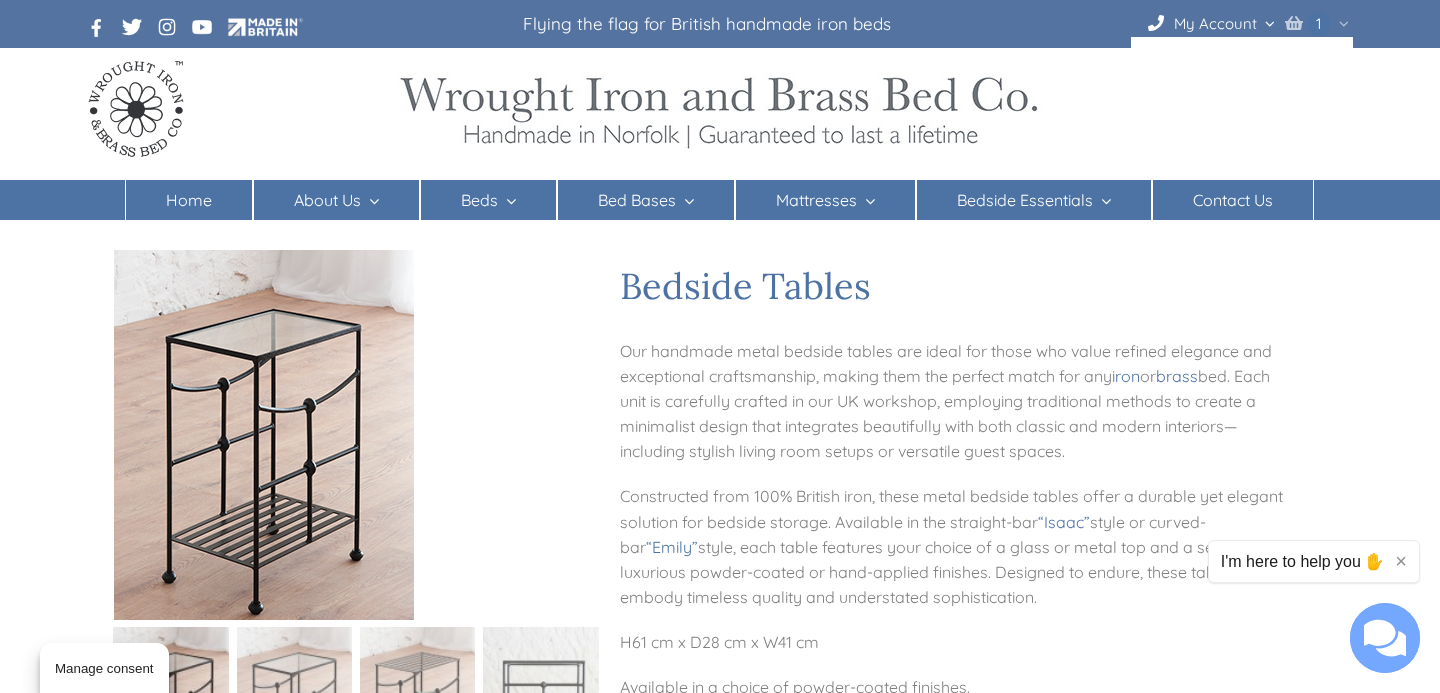 click at bounding box center (1294, 23) 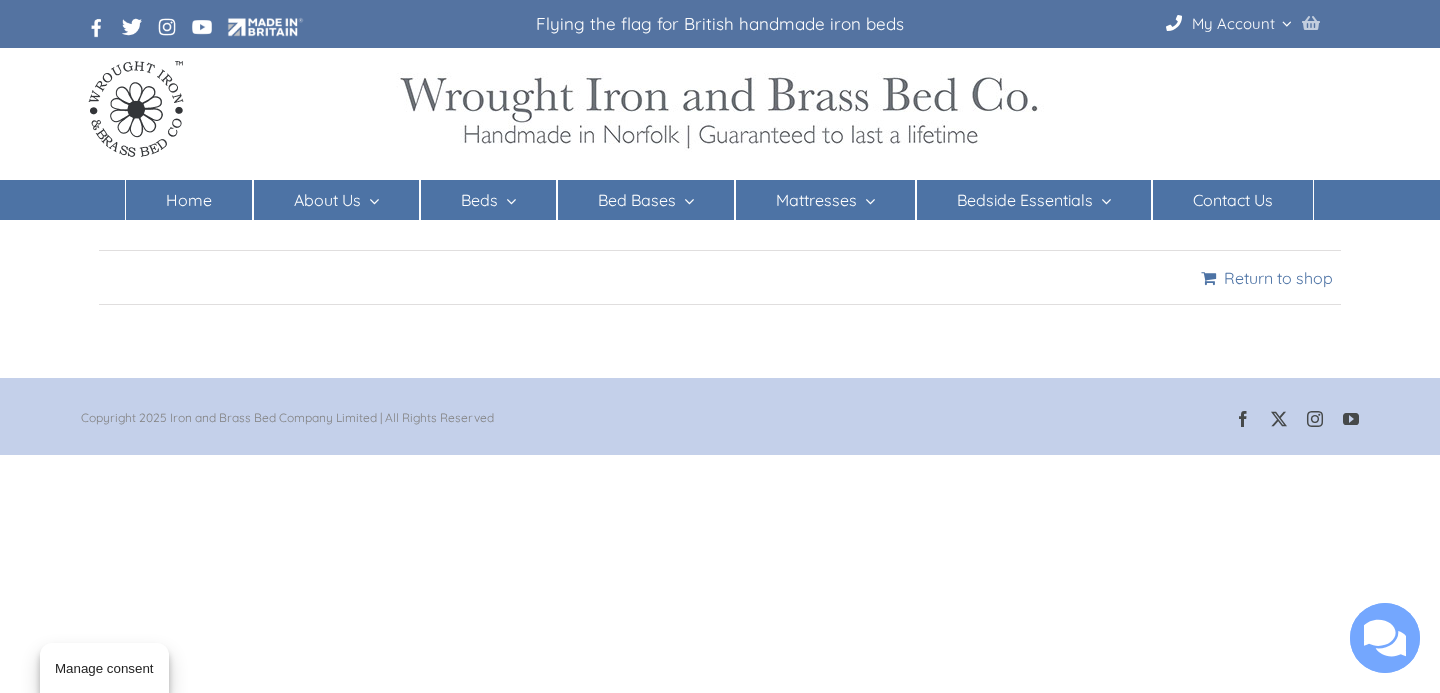scroll, scrollTop: 0, scrollLeft: 0, axis: both 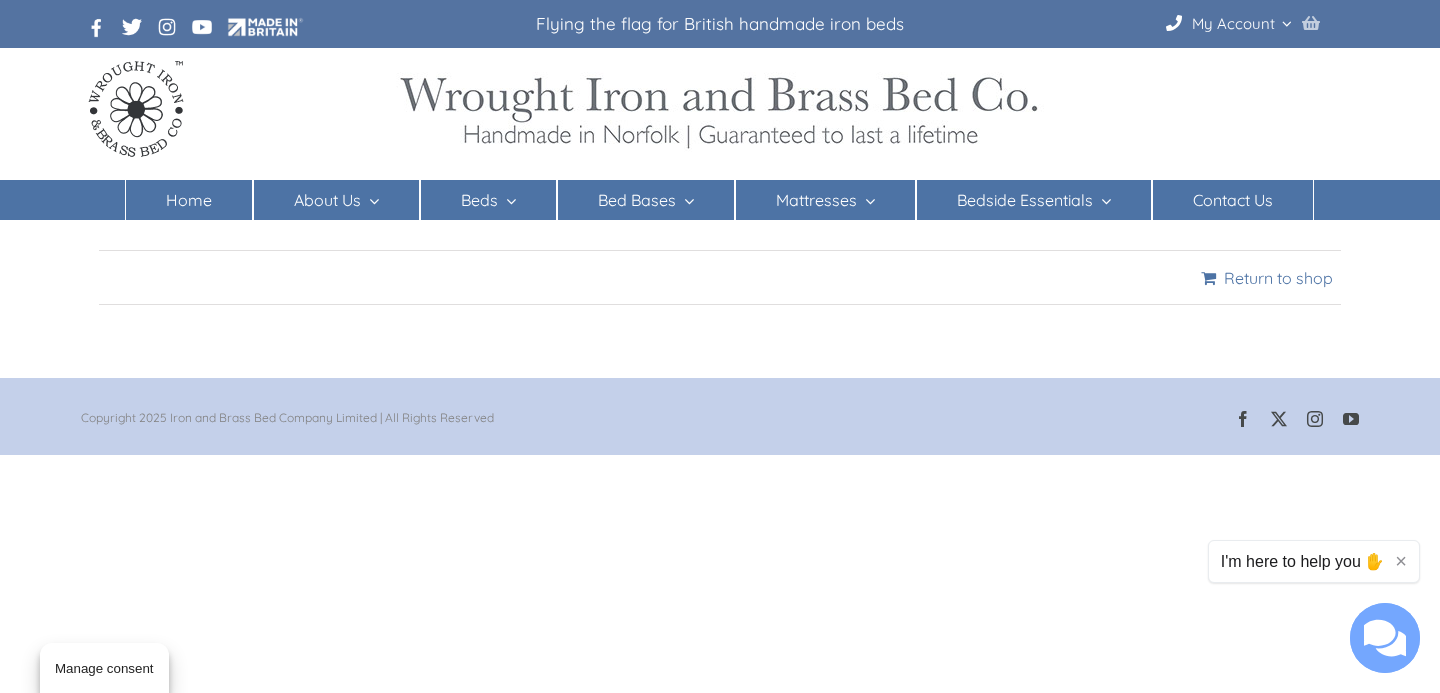 click at bounding box center [1311, 23] 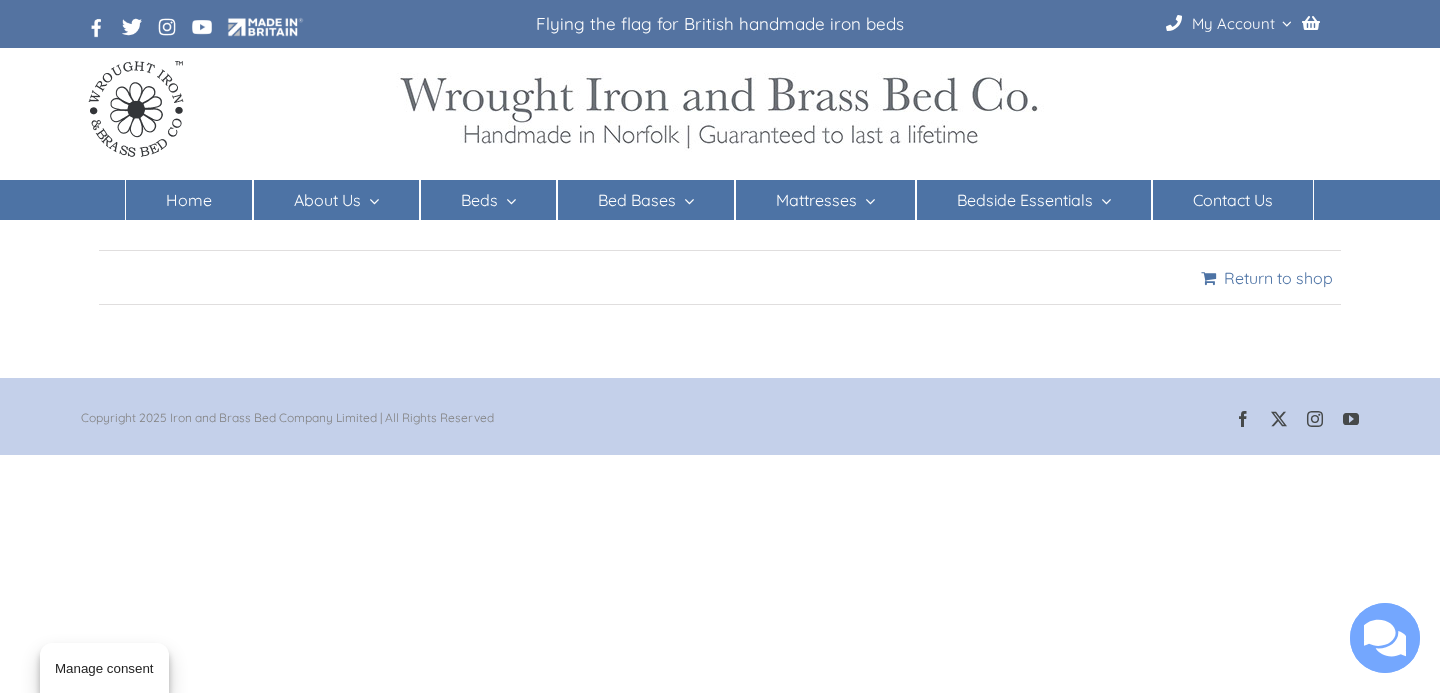 scroll, scrollTop: 0, scrollLeft: 0, axis: both 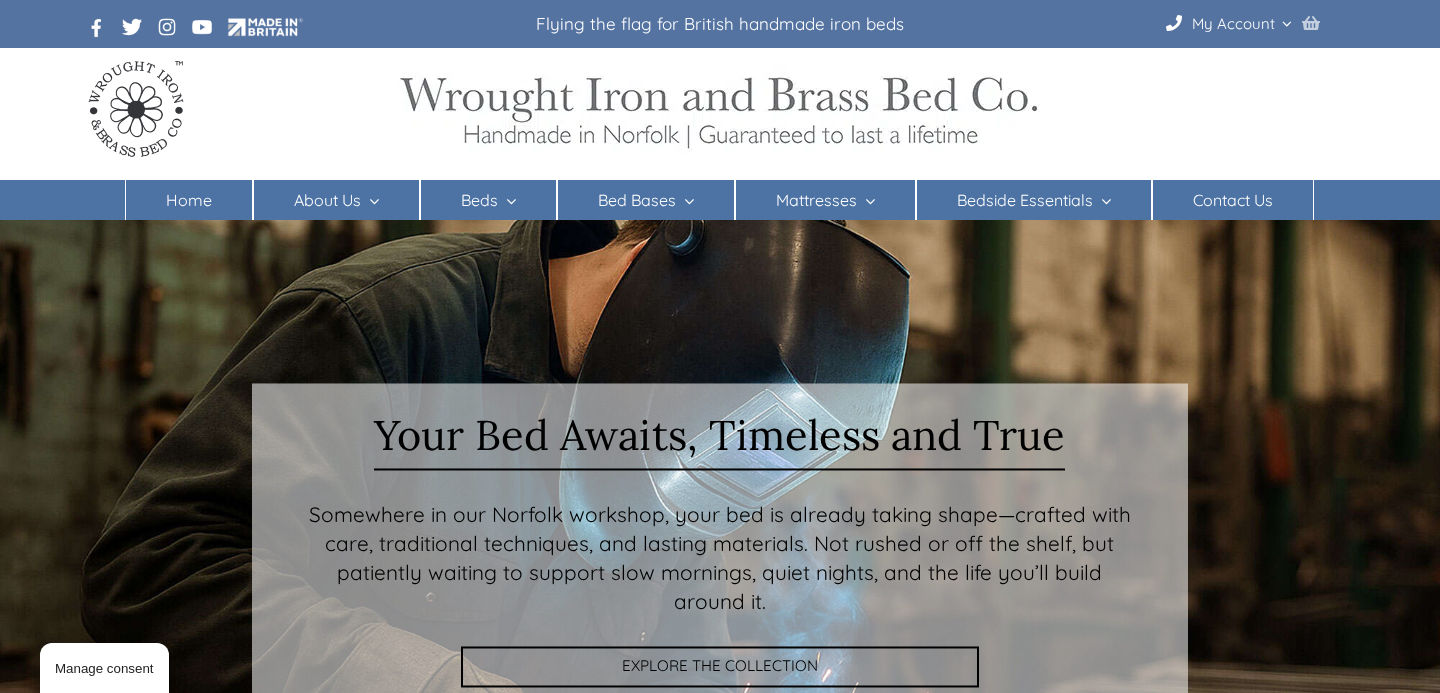 click at bounding box center [1311, 23] 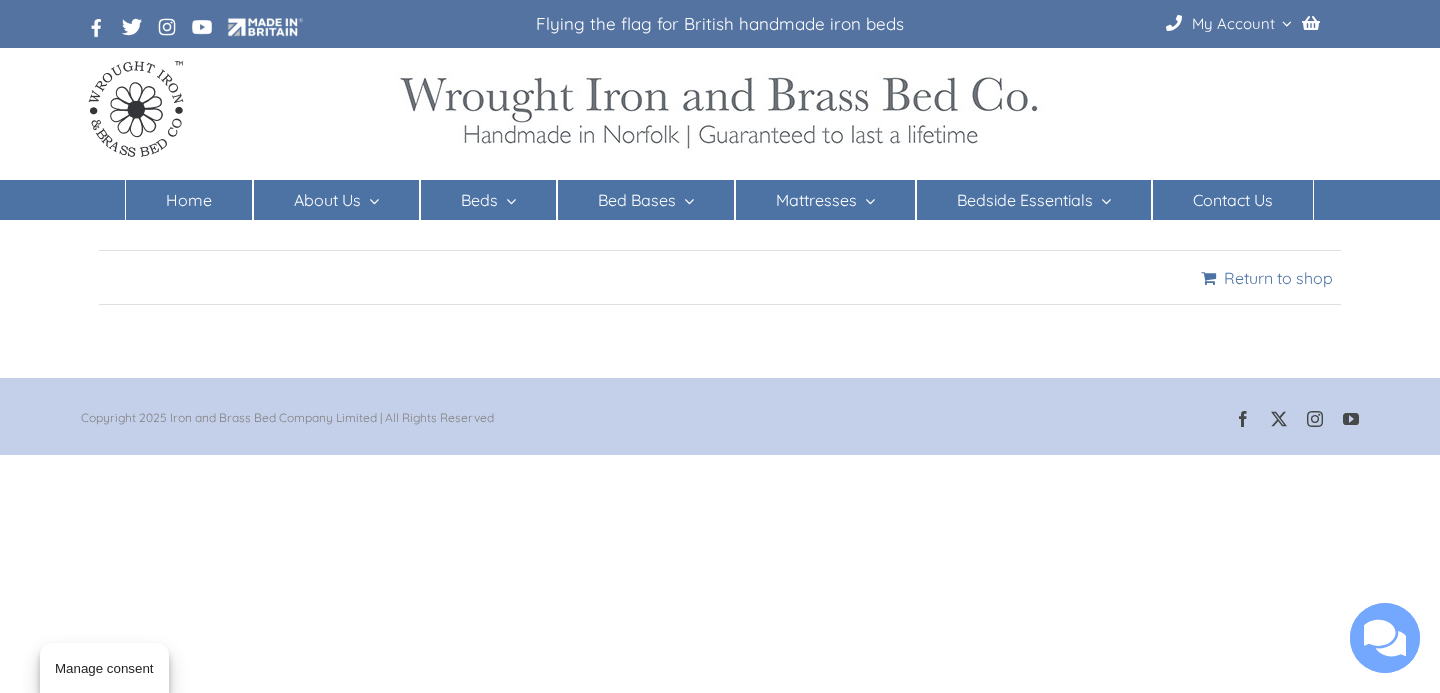 scroll, scrollTop: 0, scrollLeft: 0, axis: both 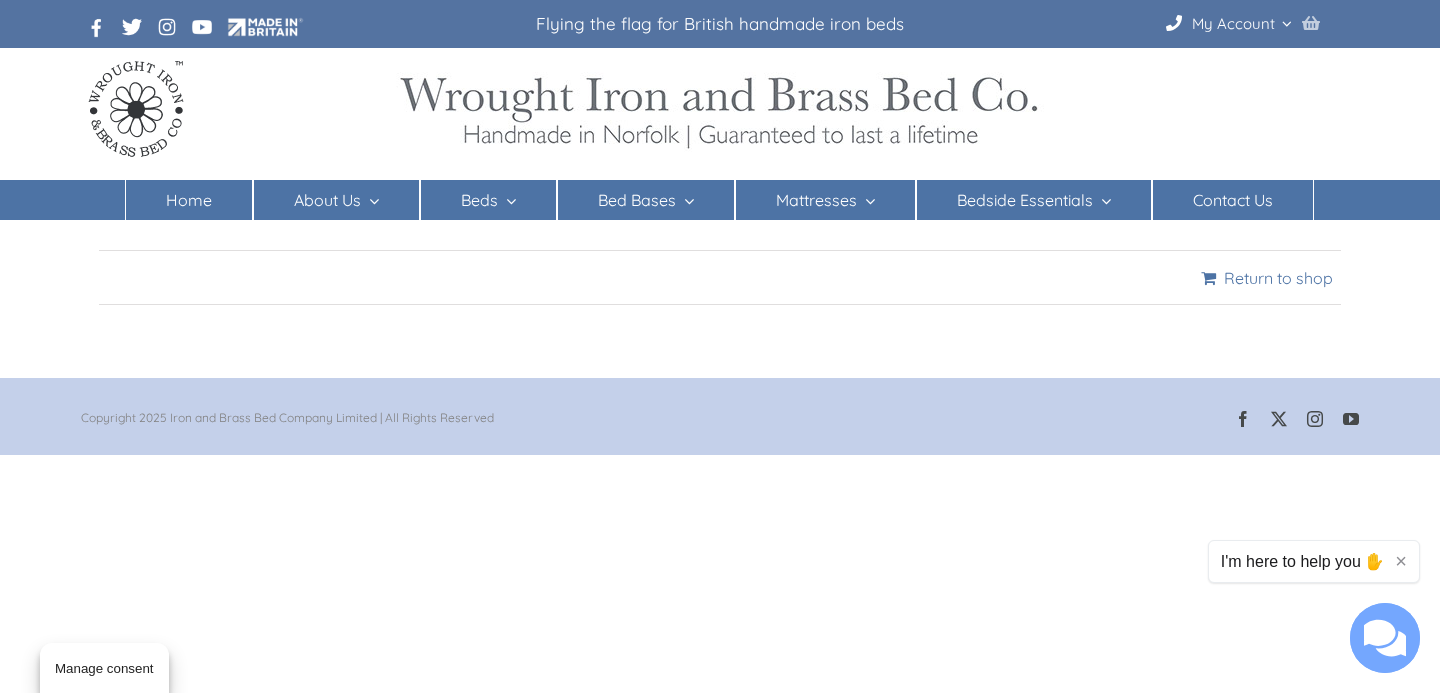 click on "WooCommerce Cart 0" at bounding box center (1325, 23) 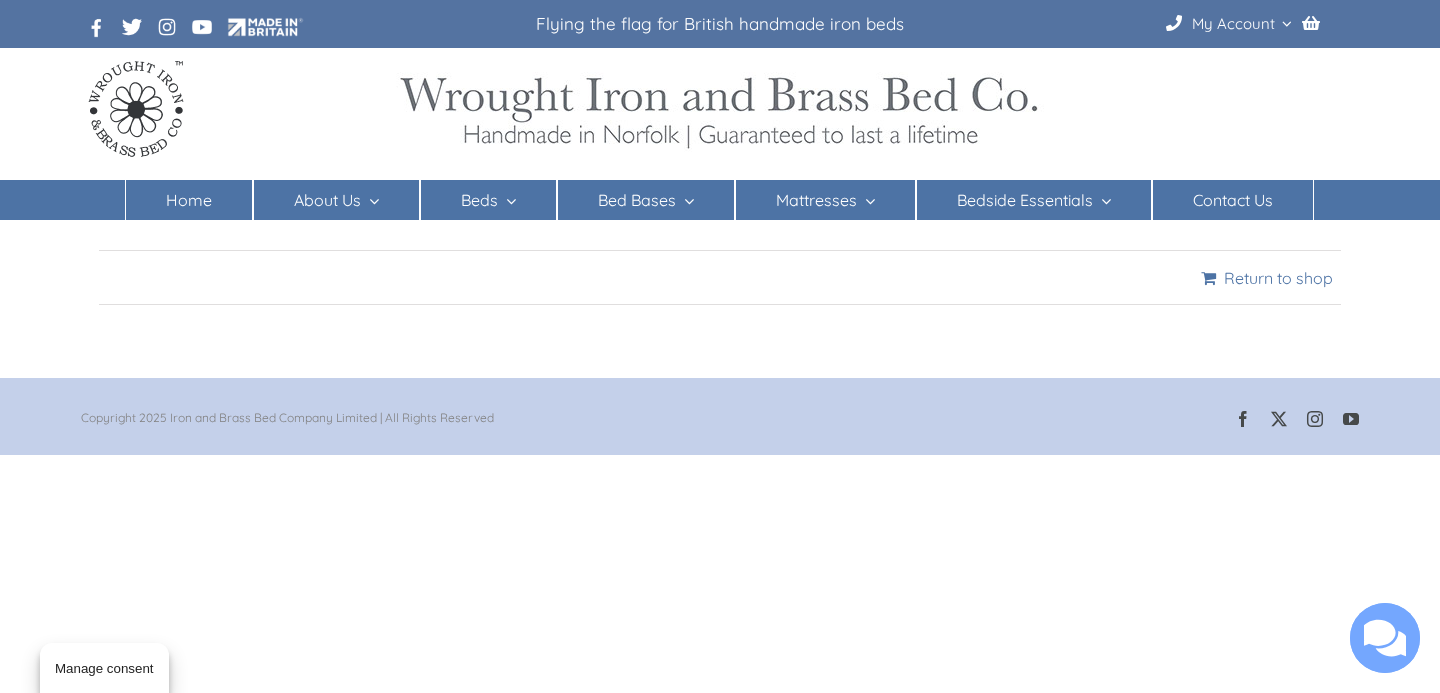 scroll, scrollTop: 0, scrollLeft: 0, axis: both 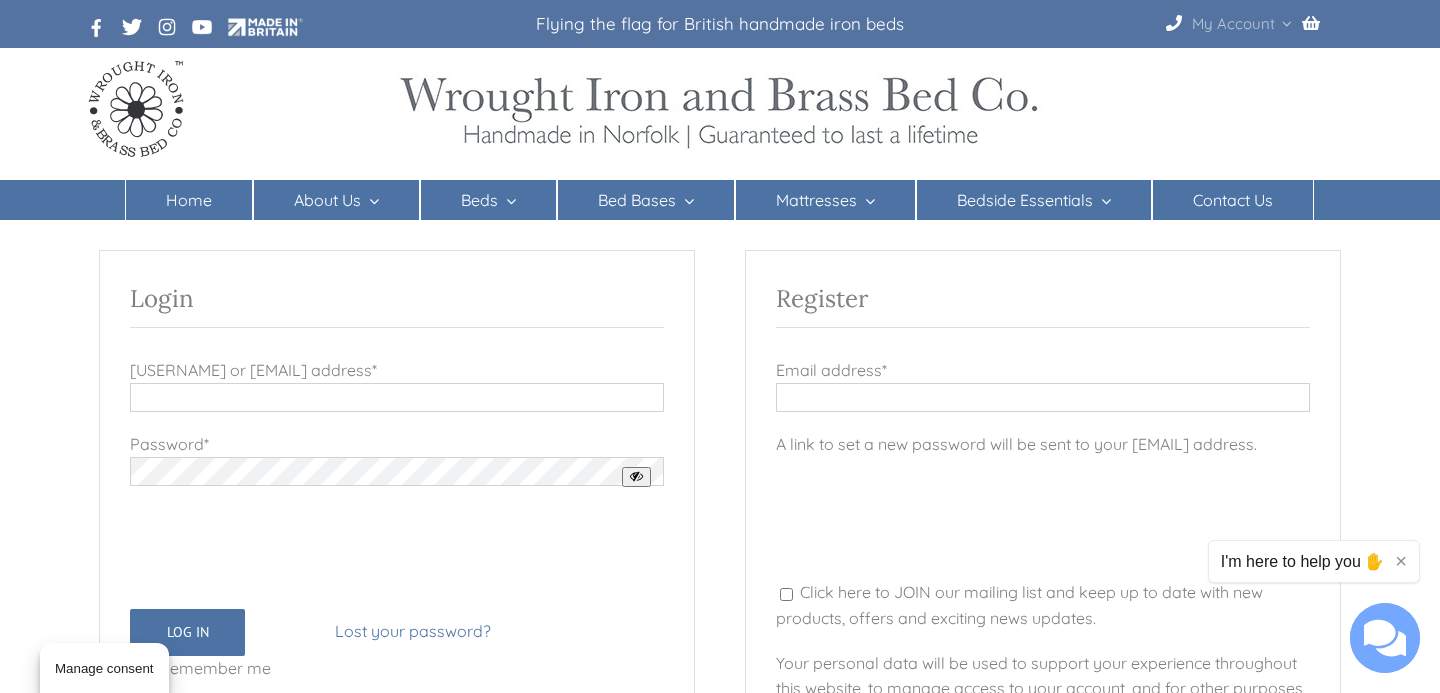 click on "Home" at bounding box center (189, 200) 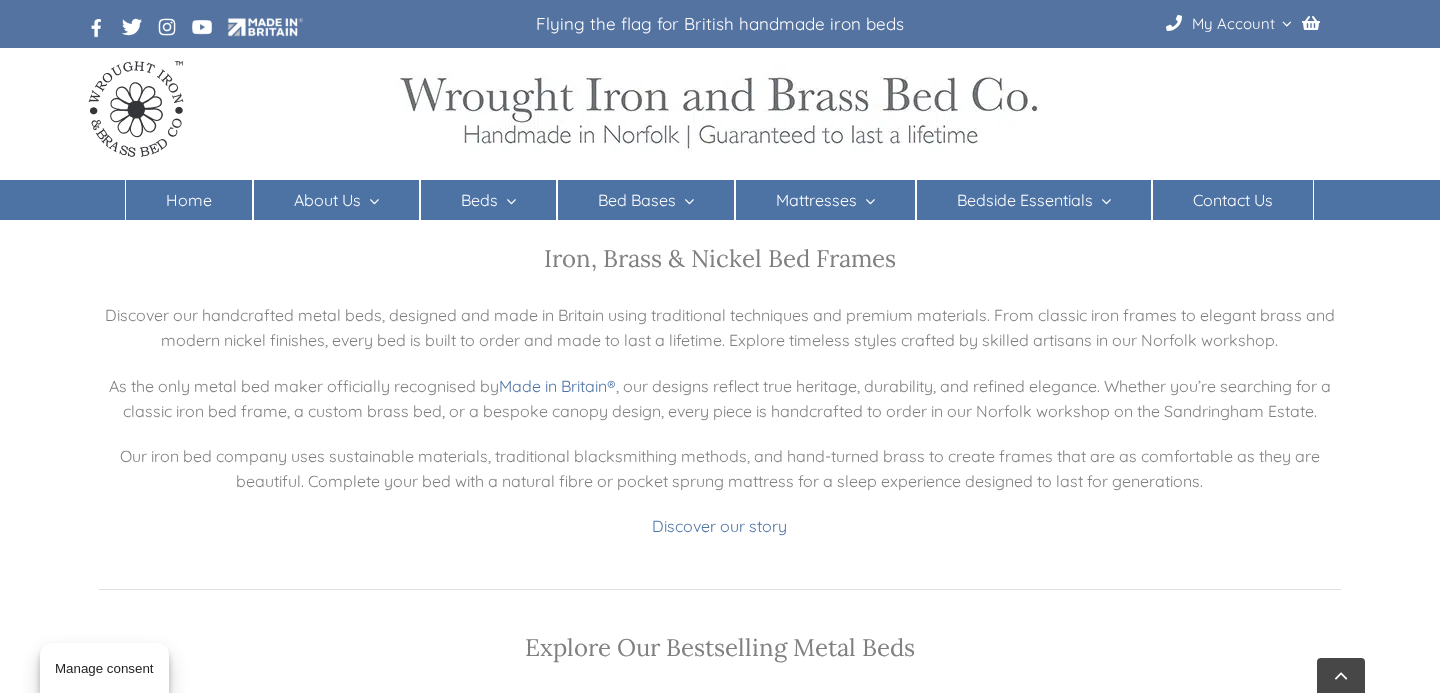 scroll, scrollTop: 826, scrollLeft: 0, axis: vertical 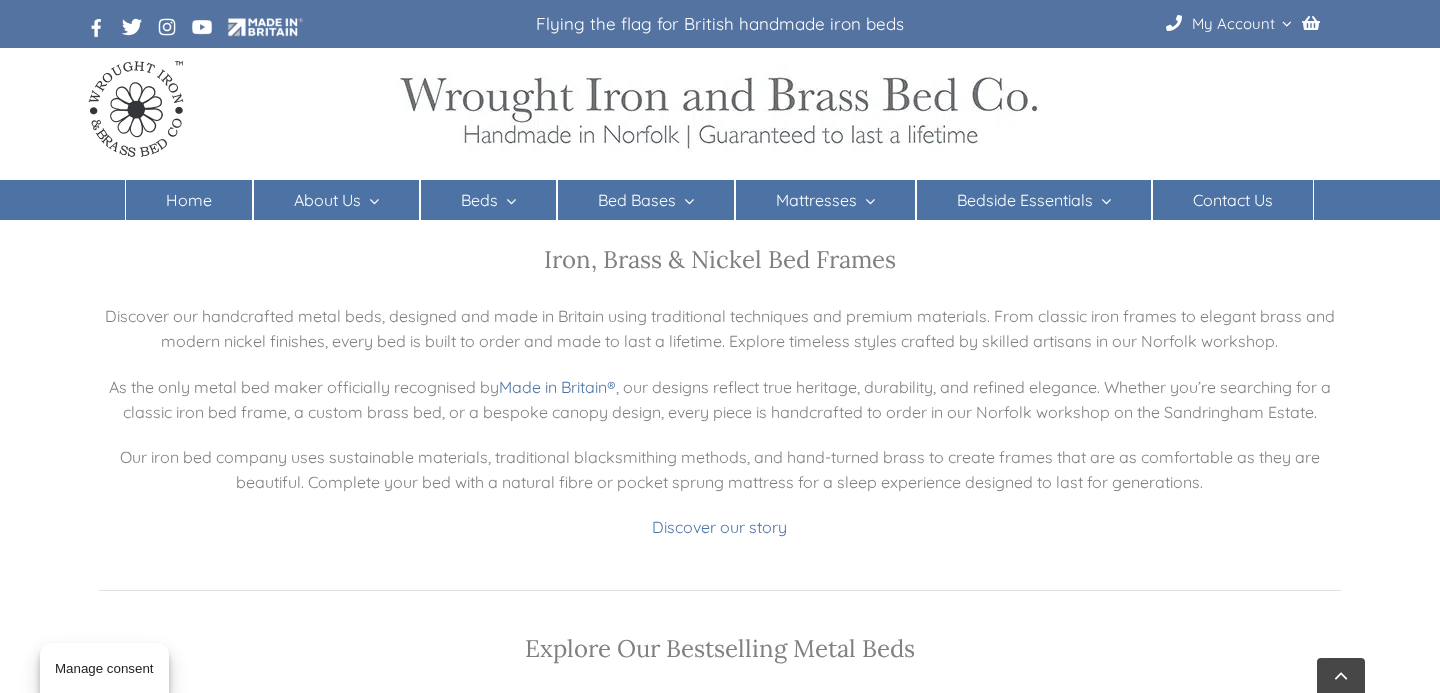 click on "Manage consent" at bounding box center (104, 668) 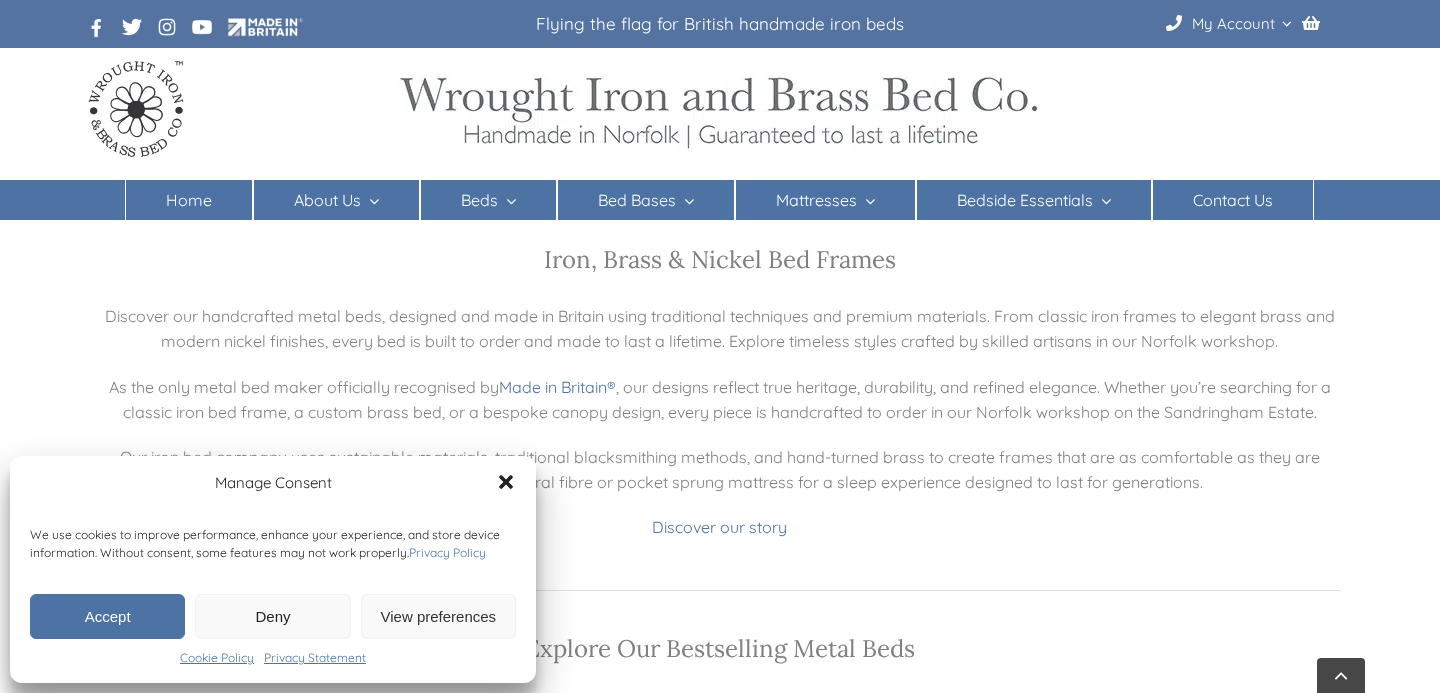click on "Accept" at bounding box center [107, 616] 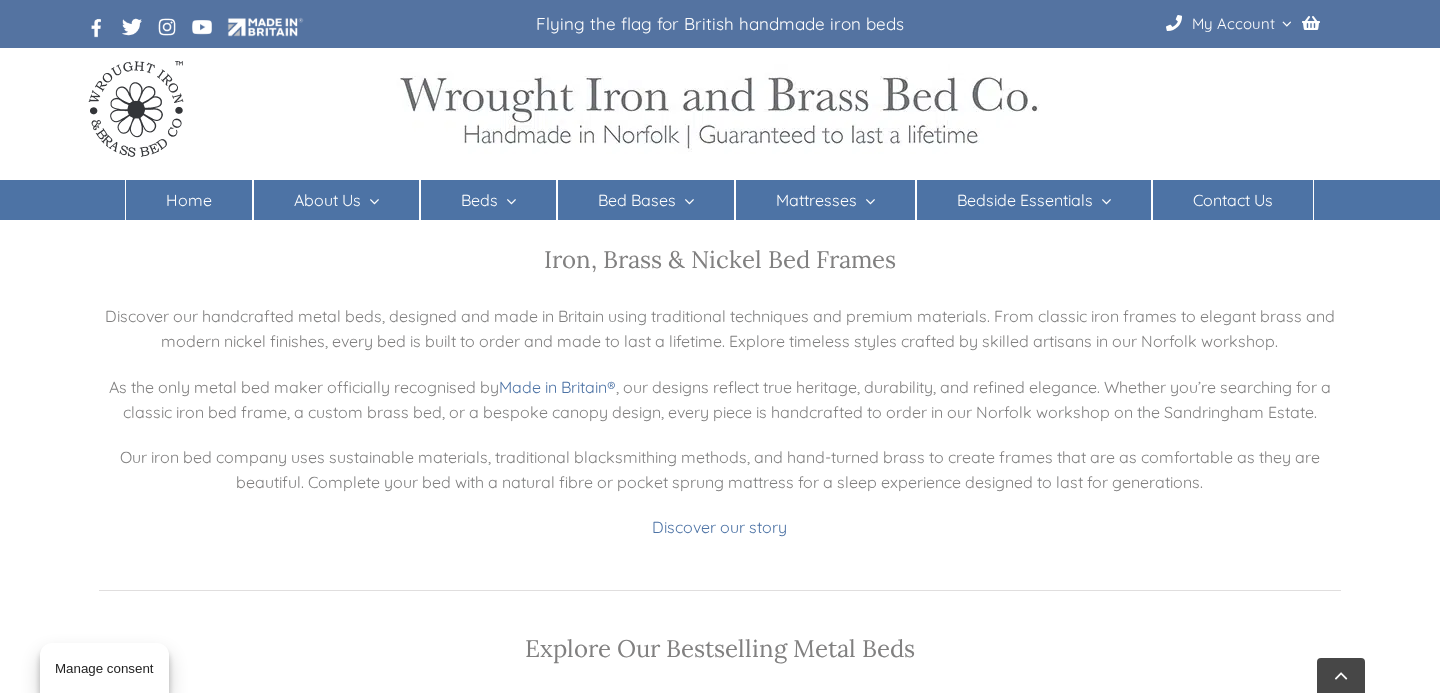 scroll, scrollTop: 824, scrollLeft: 0, axis: vertical 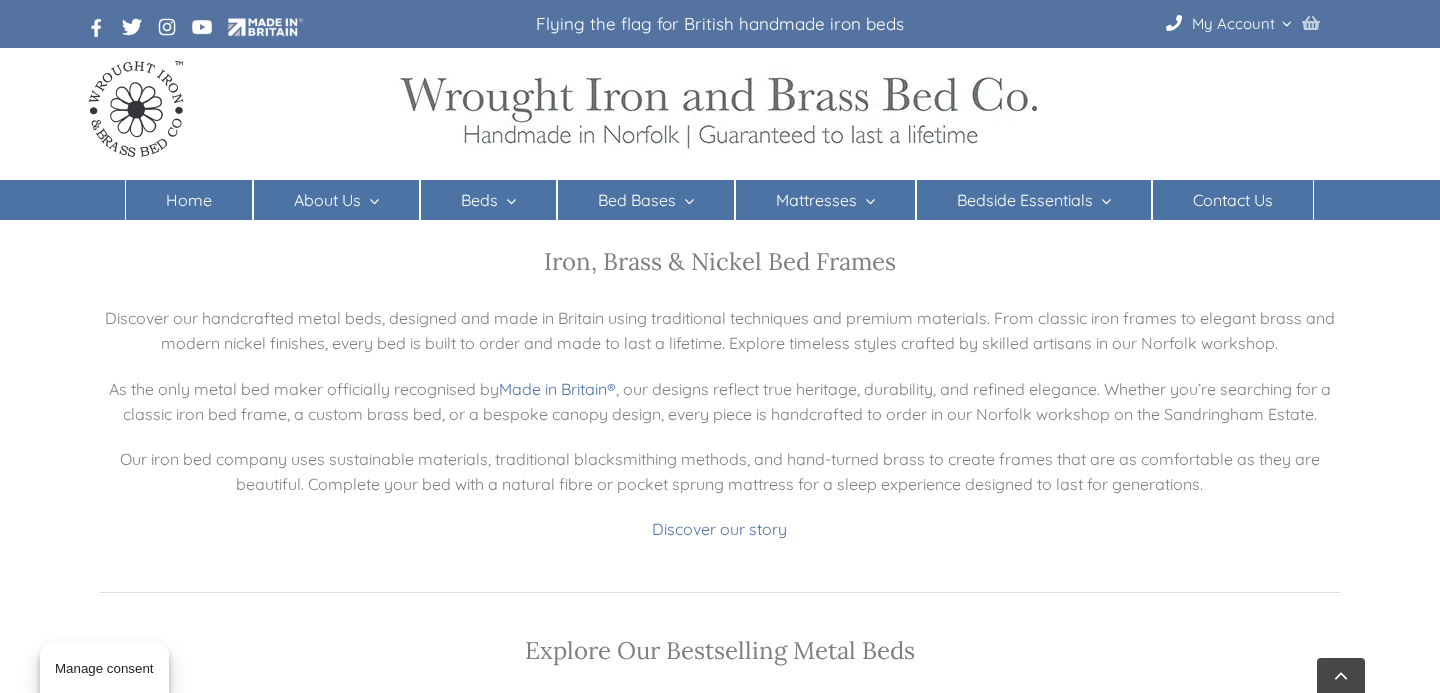 click at bounding box center (1311, 23) 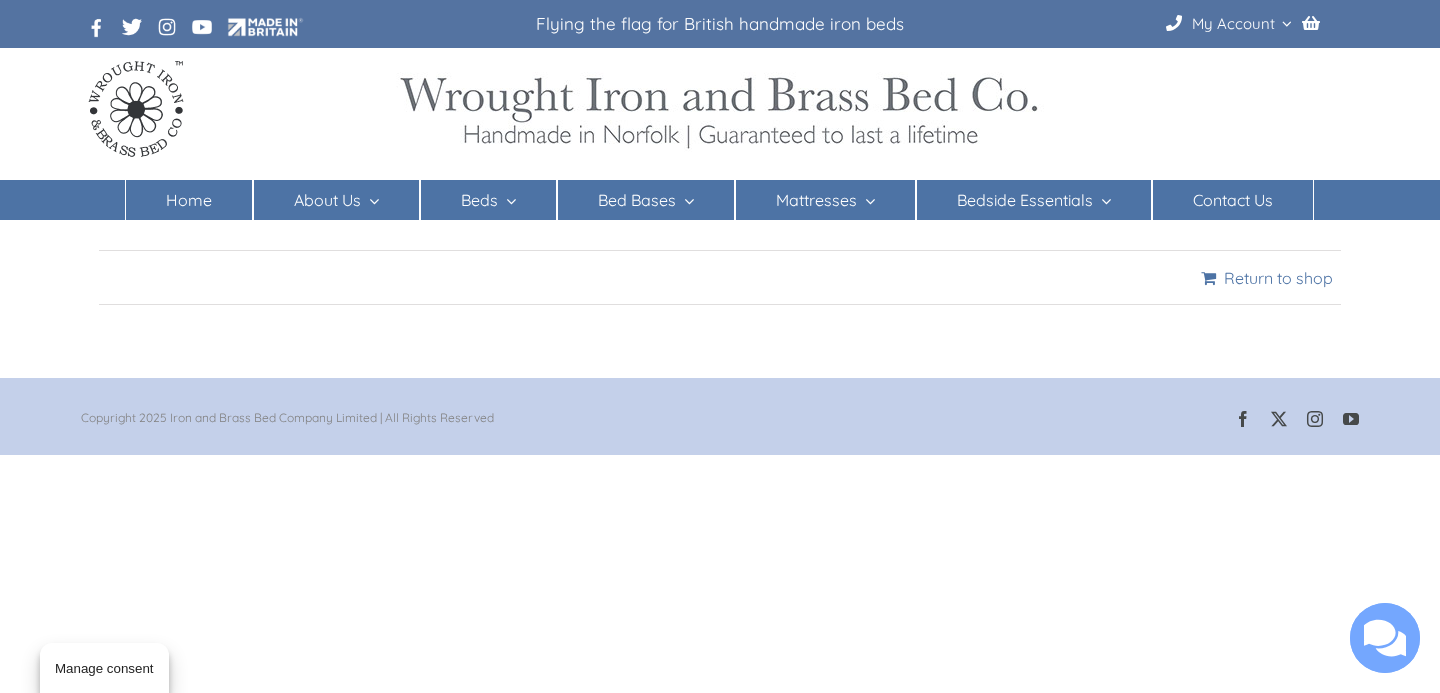 scroll, scrollTop: 0, scrollLeft: 0, axis: both 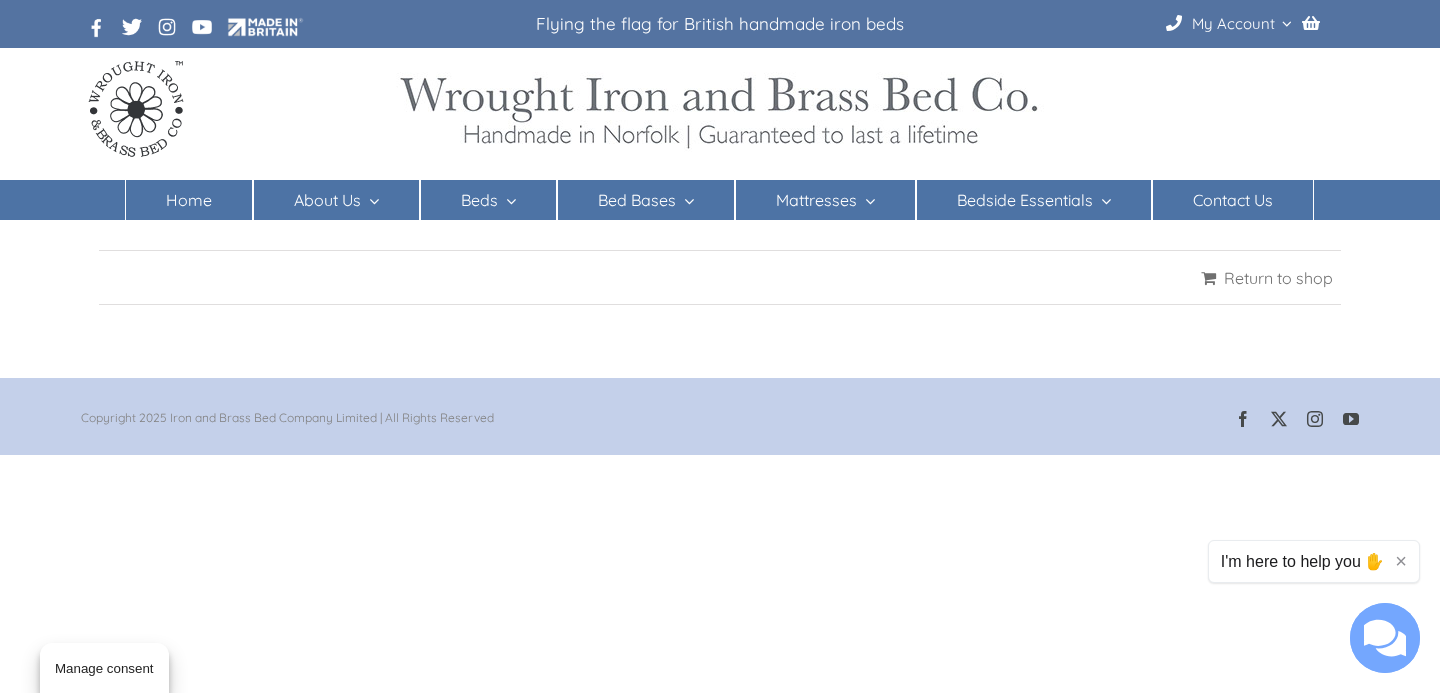 click on "Return to shop" at bounding box center (1267, 278) 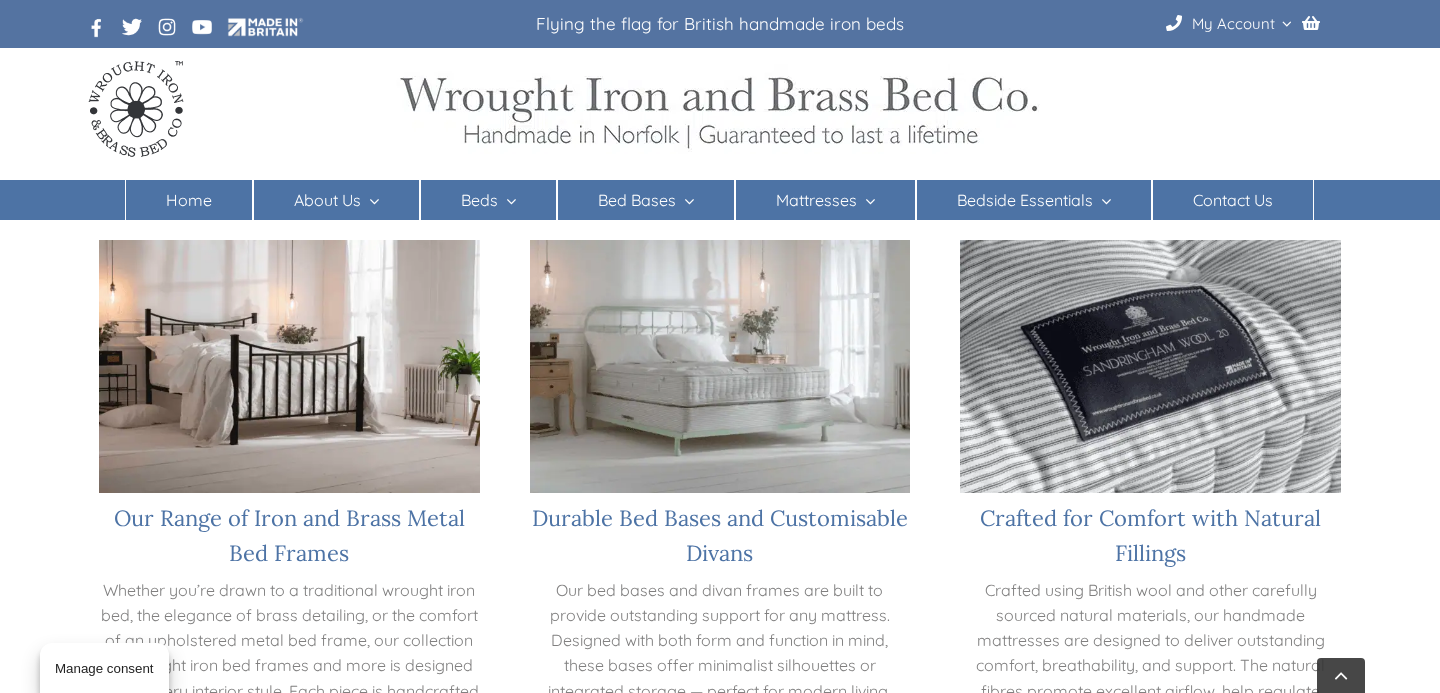 scroll, scrollTop: 1281, scrollLeft: 0, axis: vertical 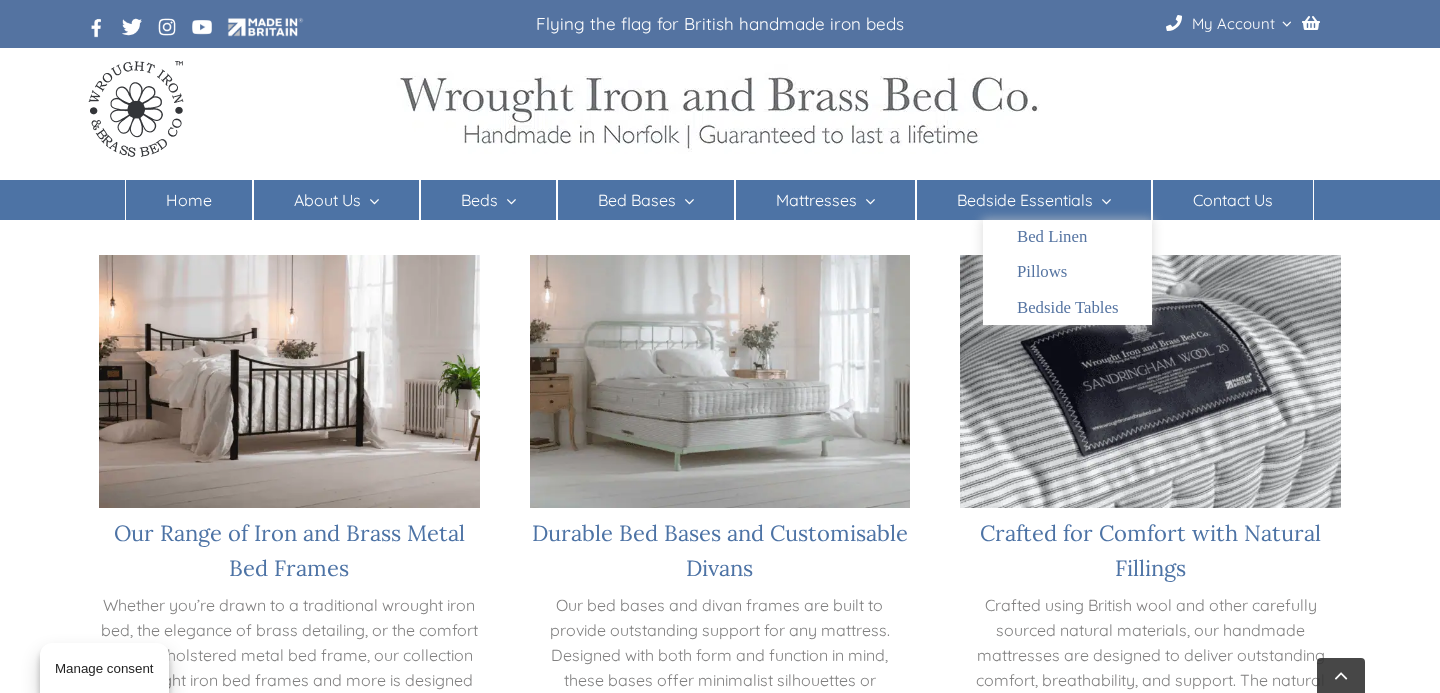 click on "Bedside Essentials" at bounding box center (1025, 200) 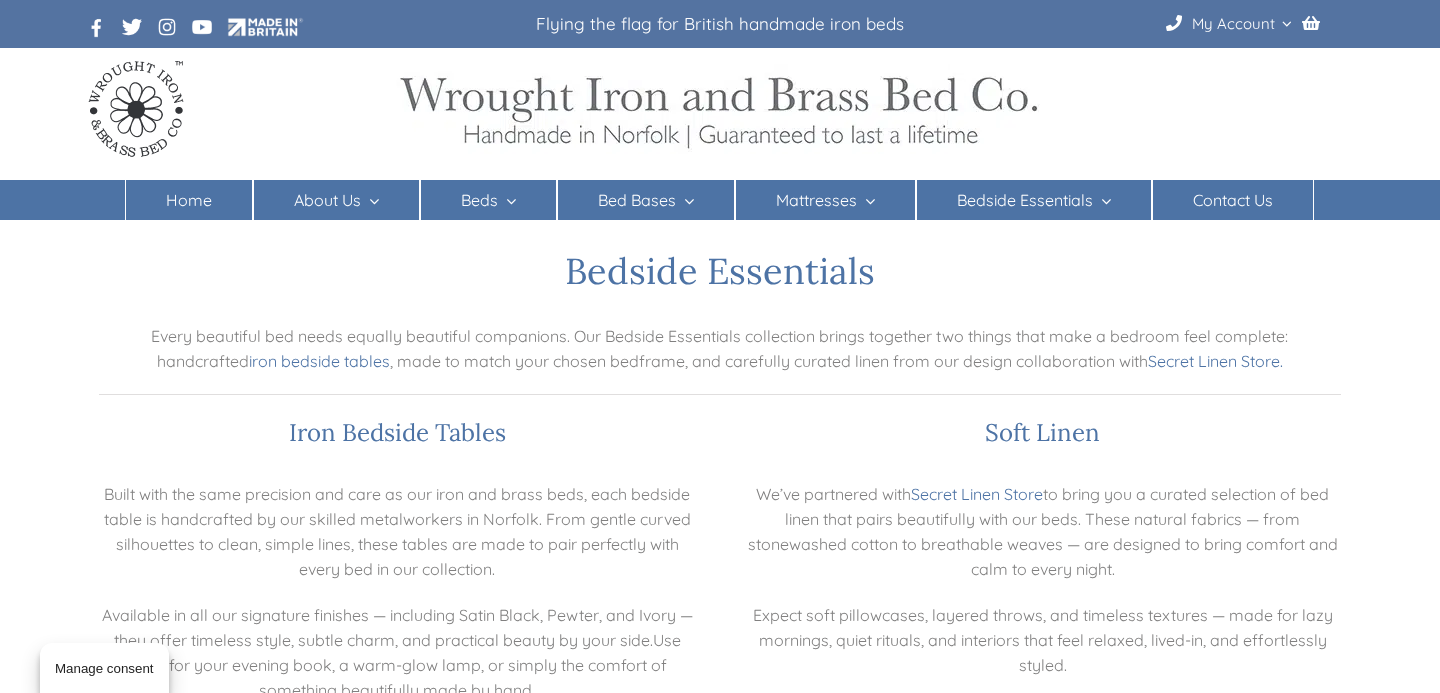 scroll, scrollTop: 0, scrollLeft: 0, axis: both 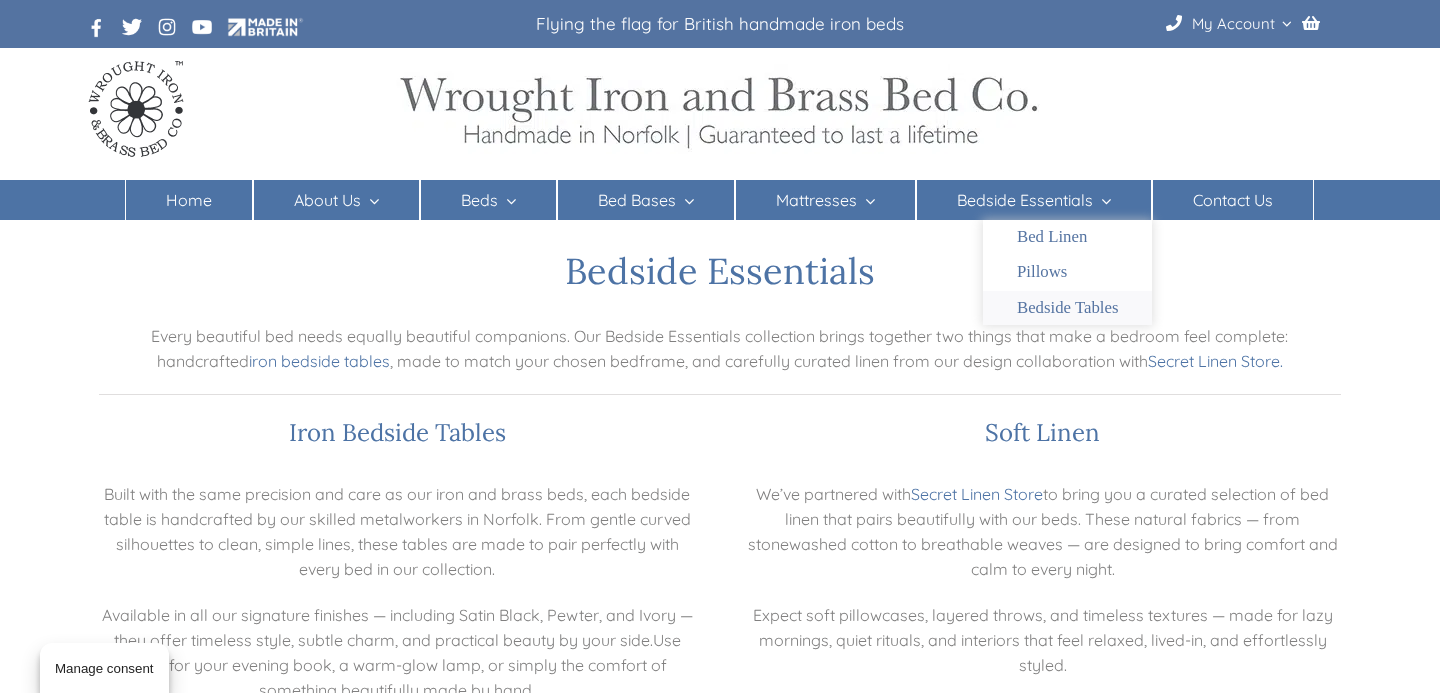 click on "Bedside Tables" at bounding box center (1068, 308) 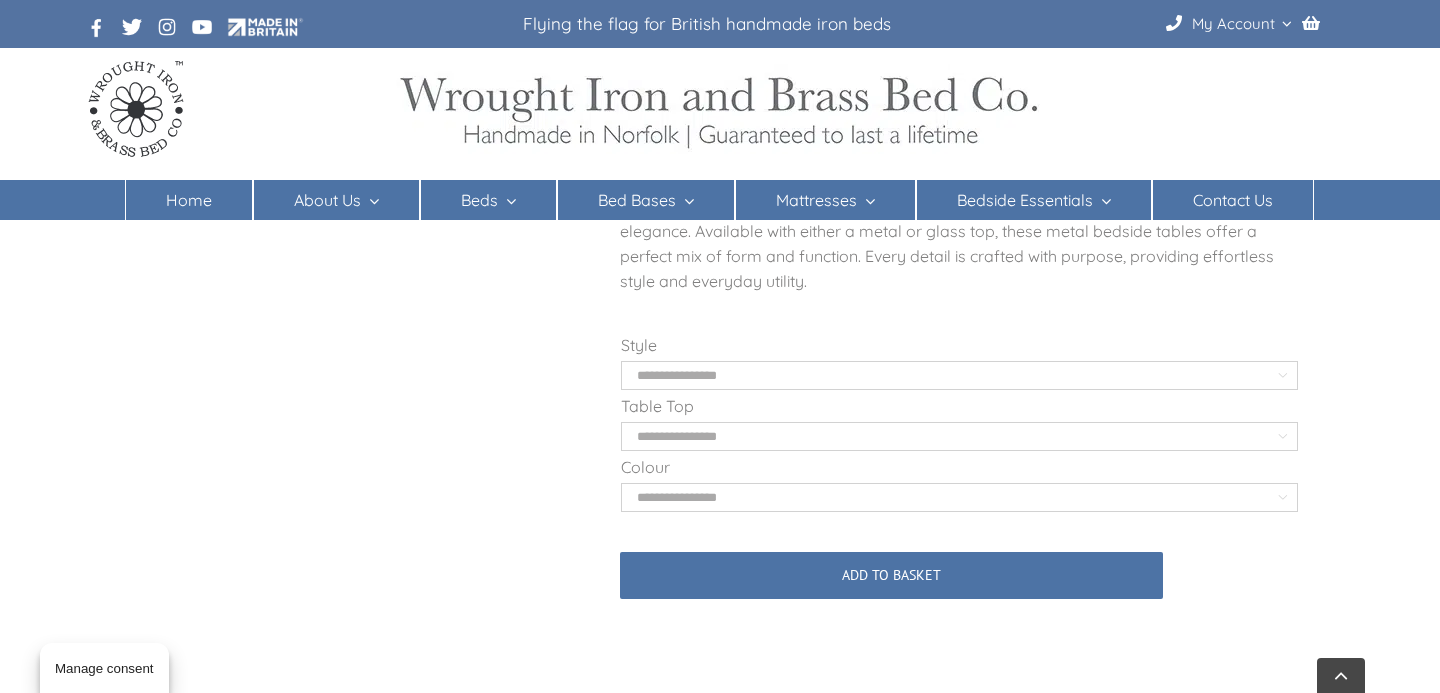 scroll, scrollTop: 745, scrollLeft: 0, axis: vertical 